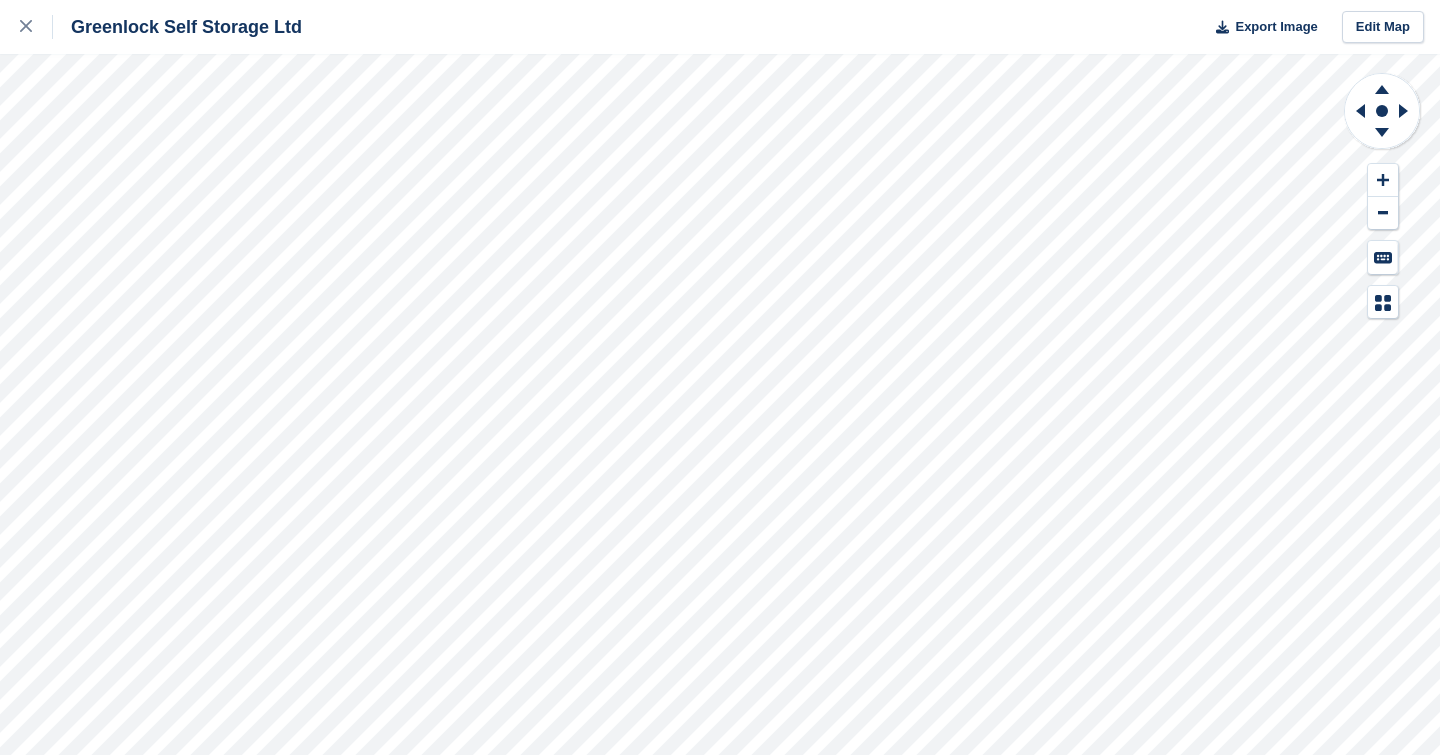 scroll, scrollTop: 0, scrollLeft: 0, axis: both 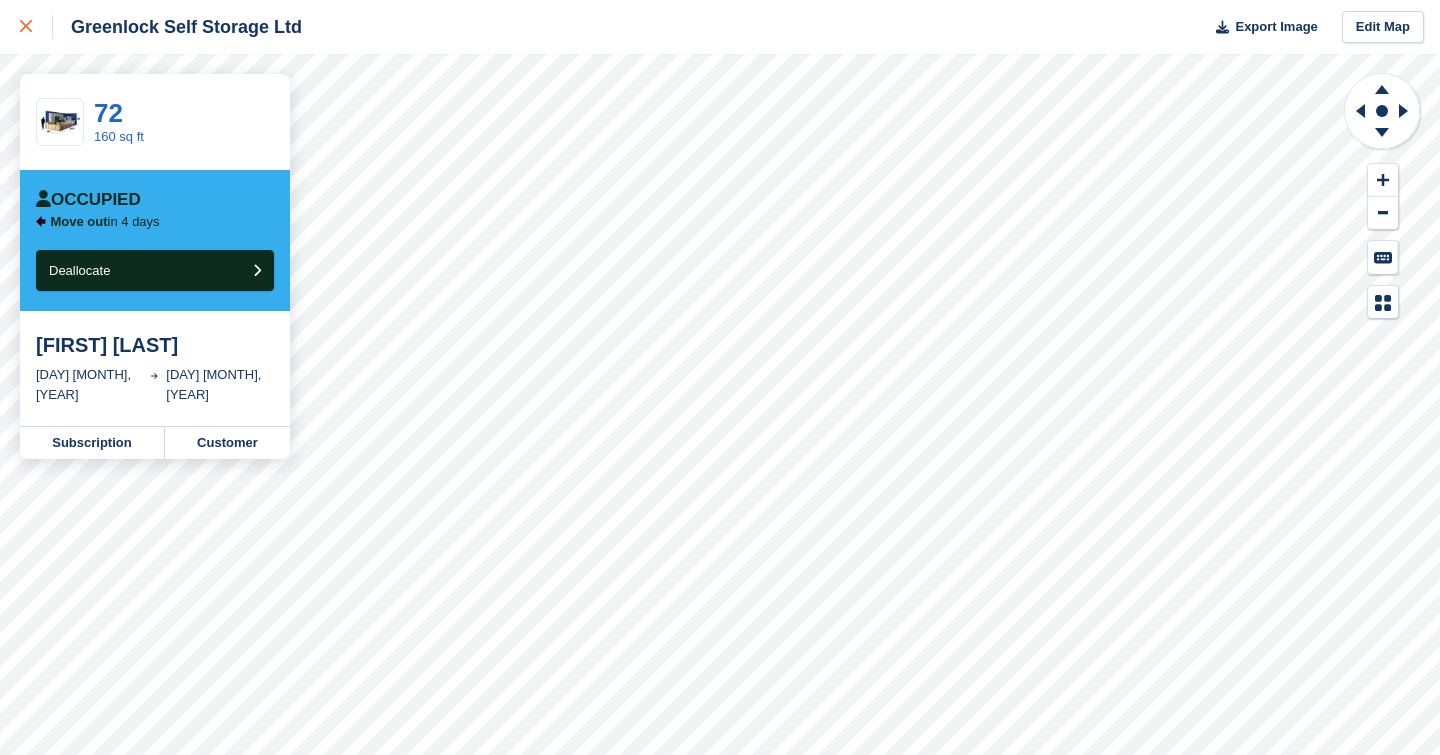 click 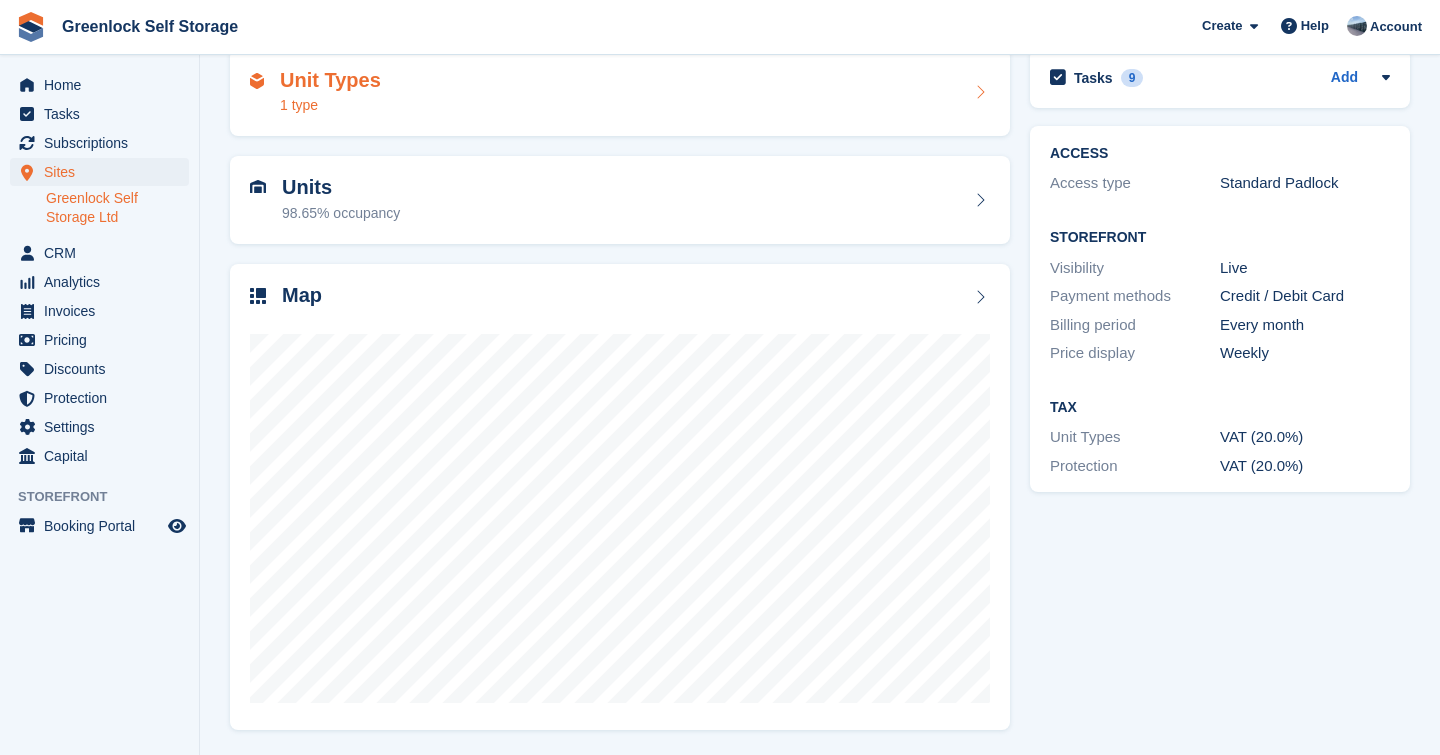 scroll, scrollTop: 0, scrollLeft: 0, axis: both 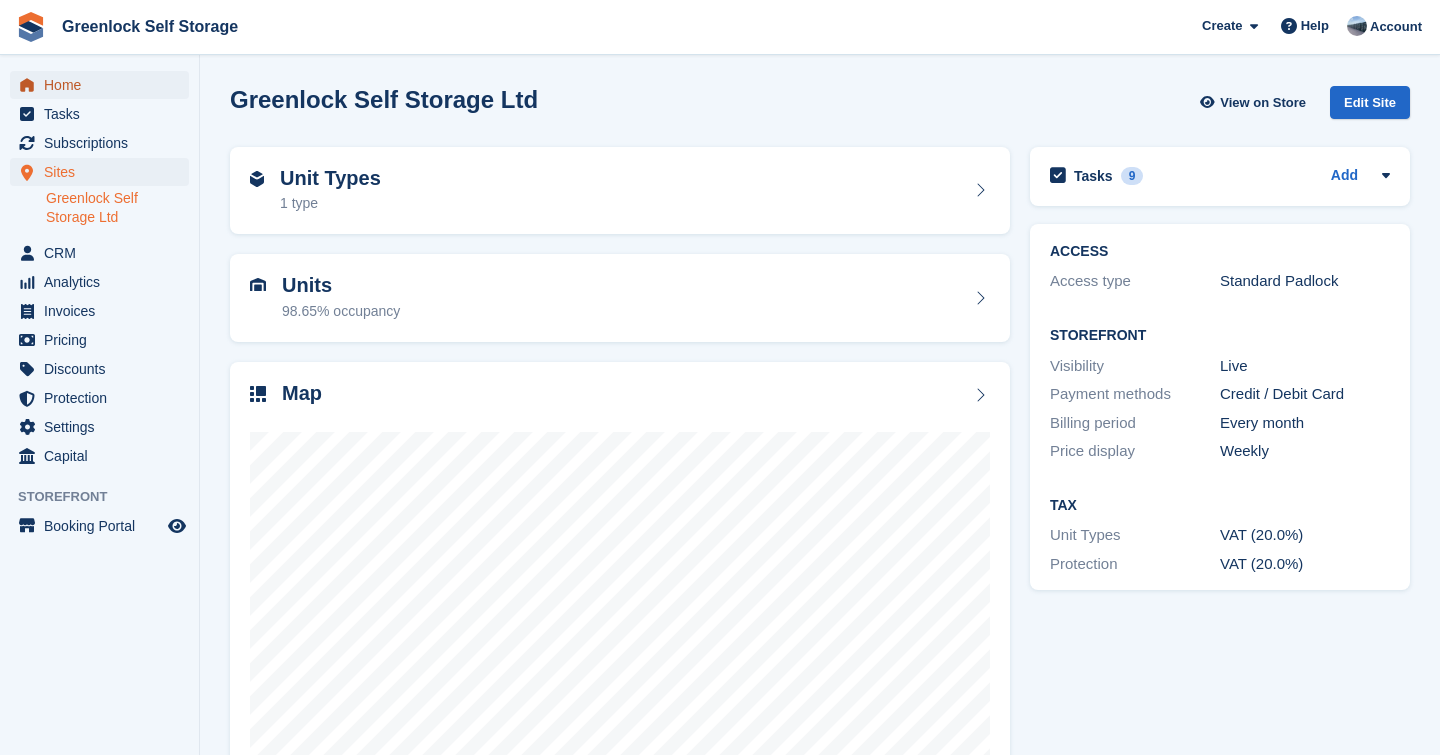click on "Home" at bounding box center [104, 85] 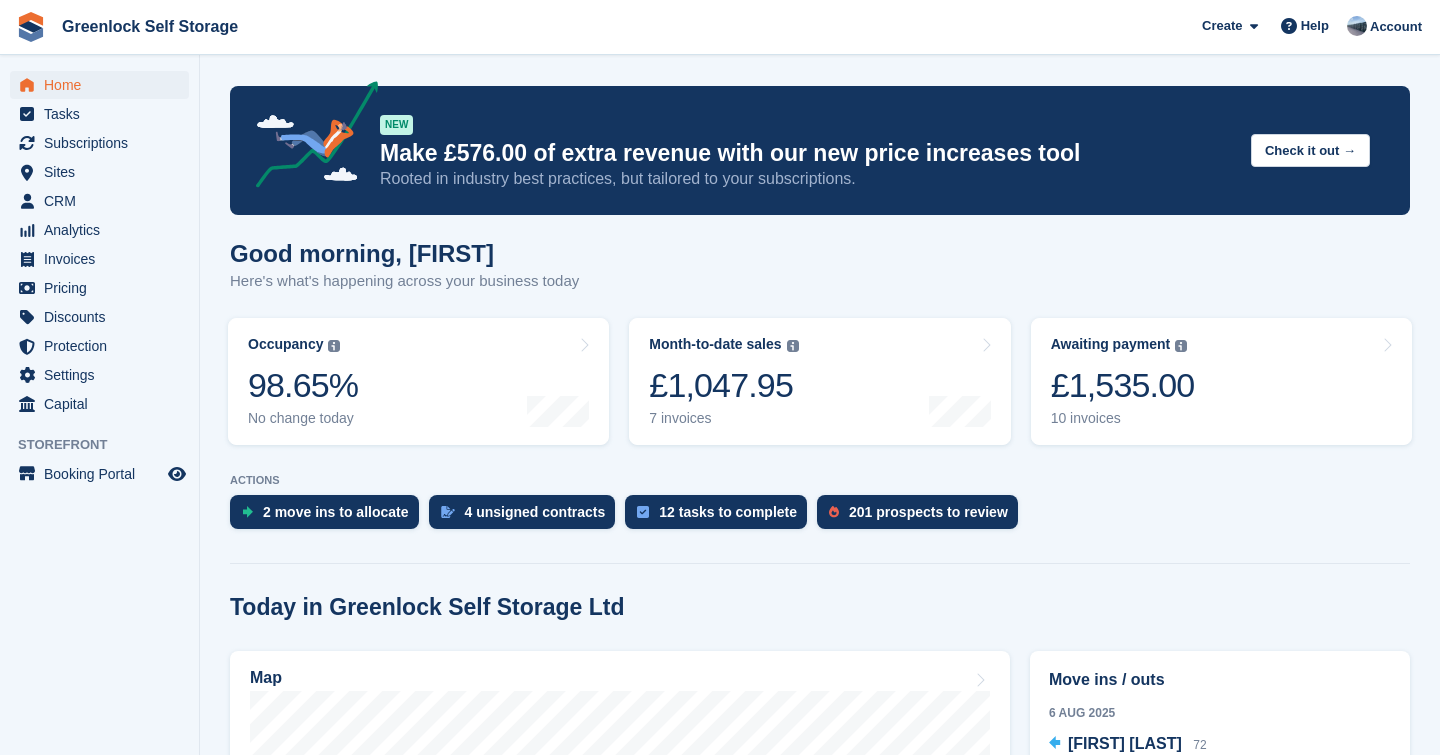scroll, scrollTop: 443, scrollLeft: 0, axis: vertical 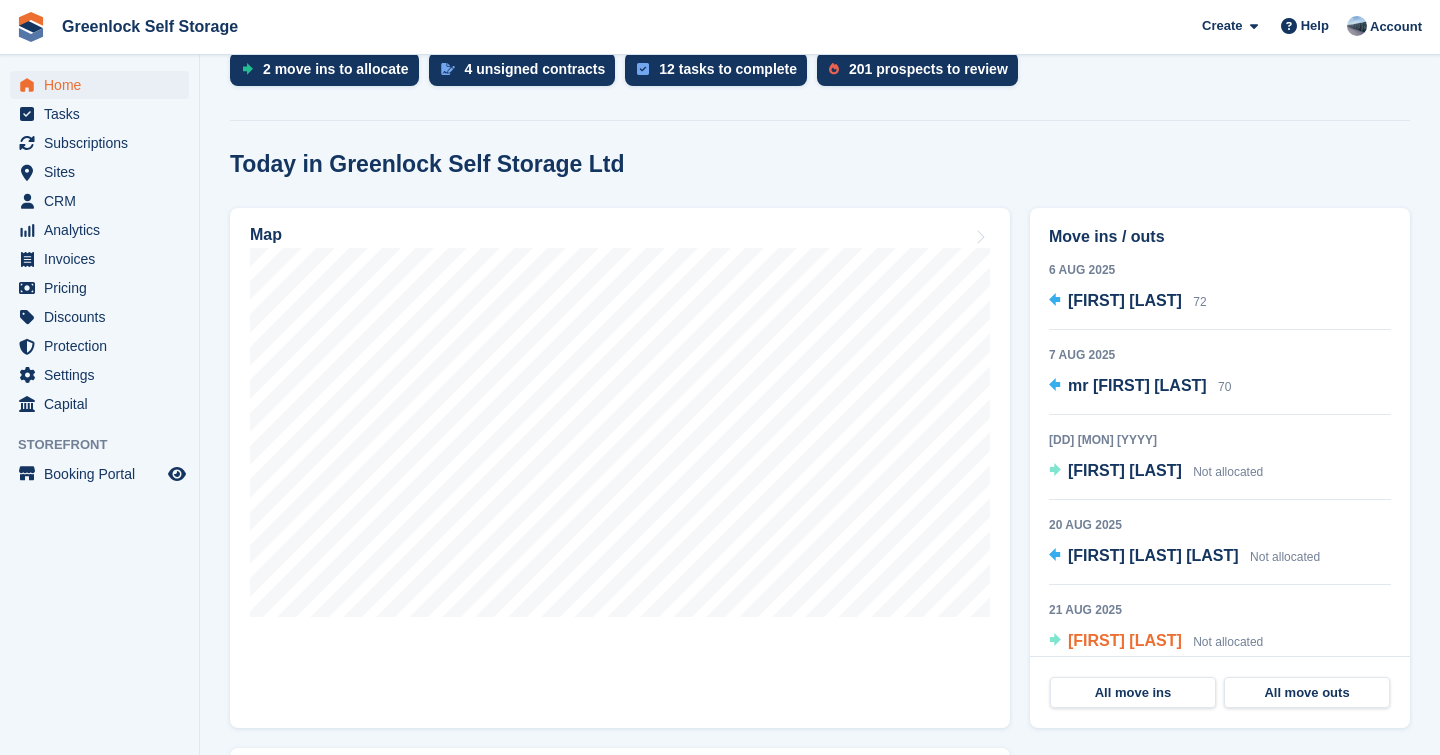 click on "[FIRST] [LAST]" at bounding box center [1125, 640] 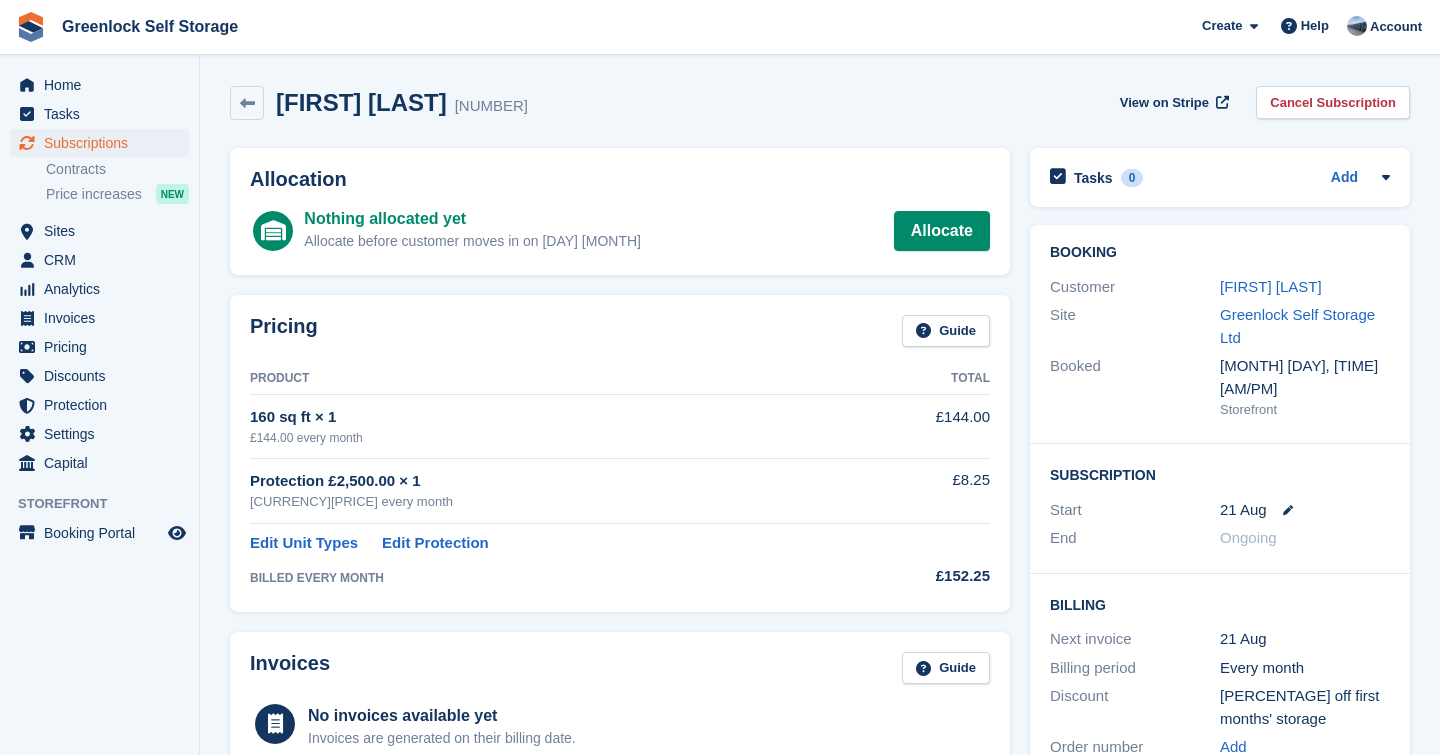 scroll, scrollTop: 0, scrollLeft: 0, axis: both 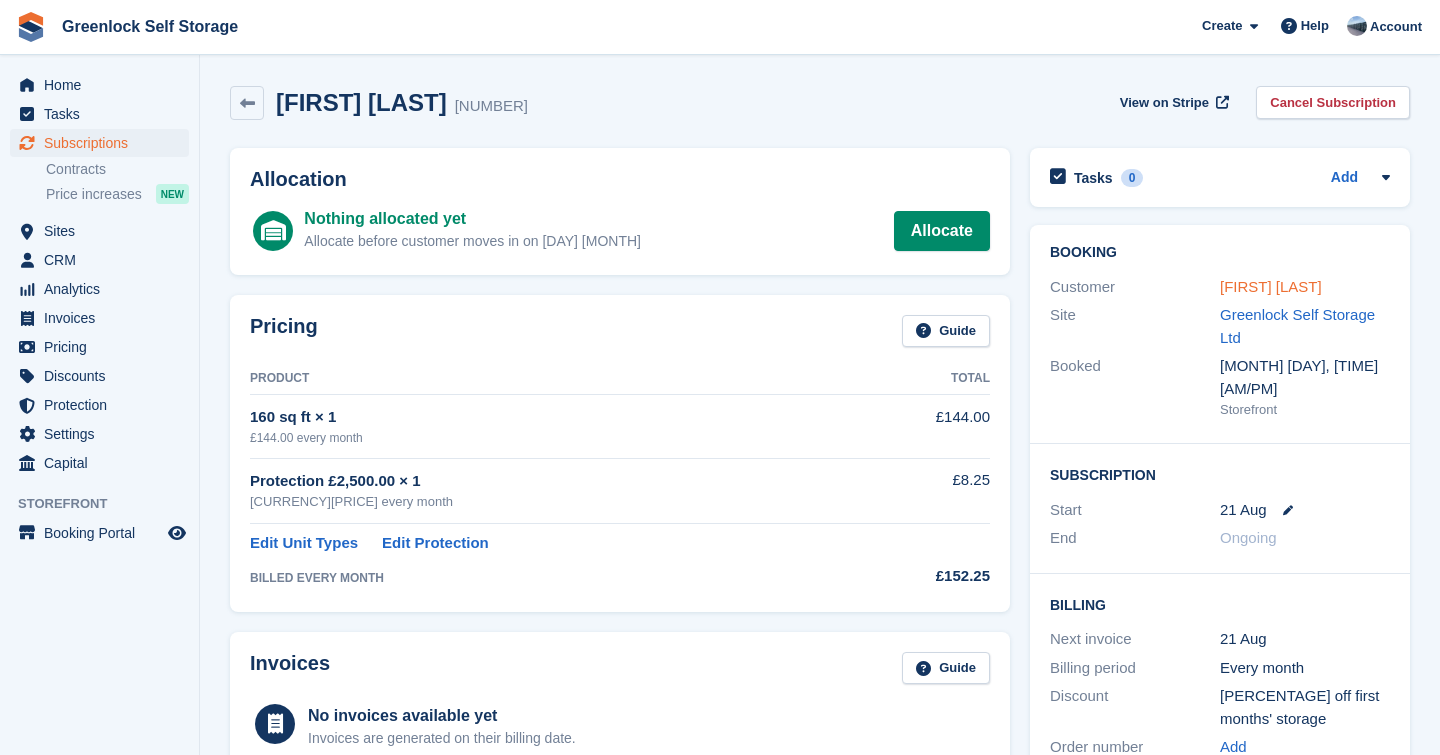 click on "Andrew Barnard" at bounding box center (1271, 286) 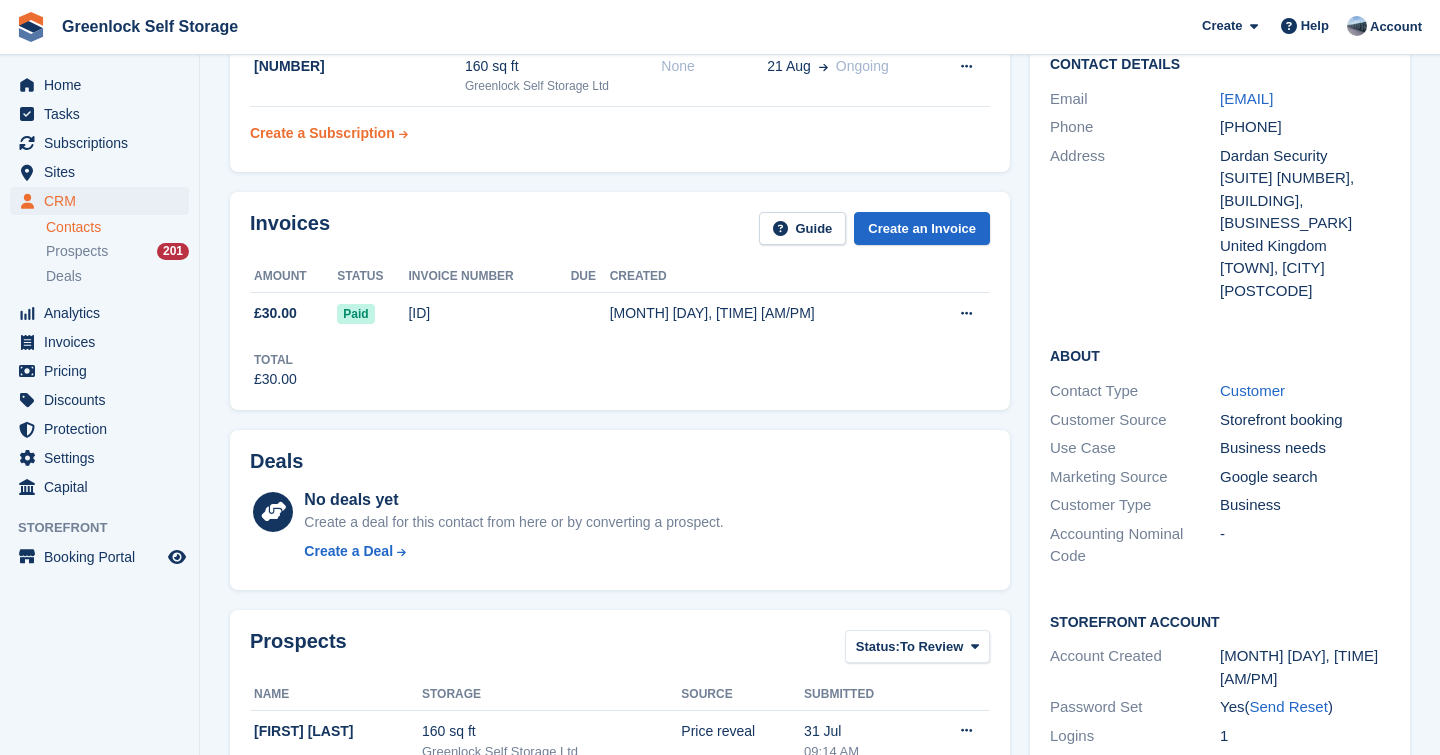 scroll, scrollTop: 0, scrollLeft: 0, axis: both 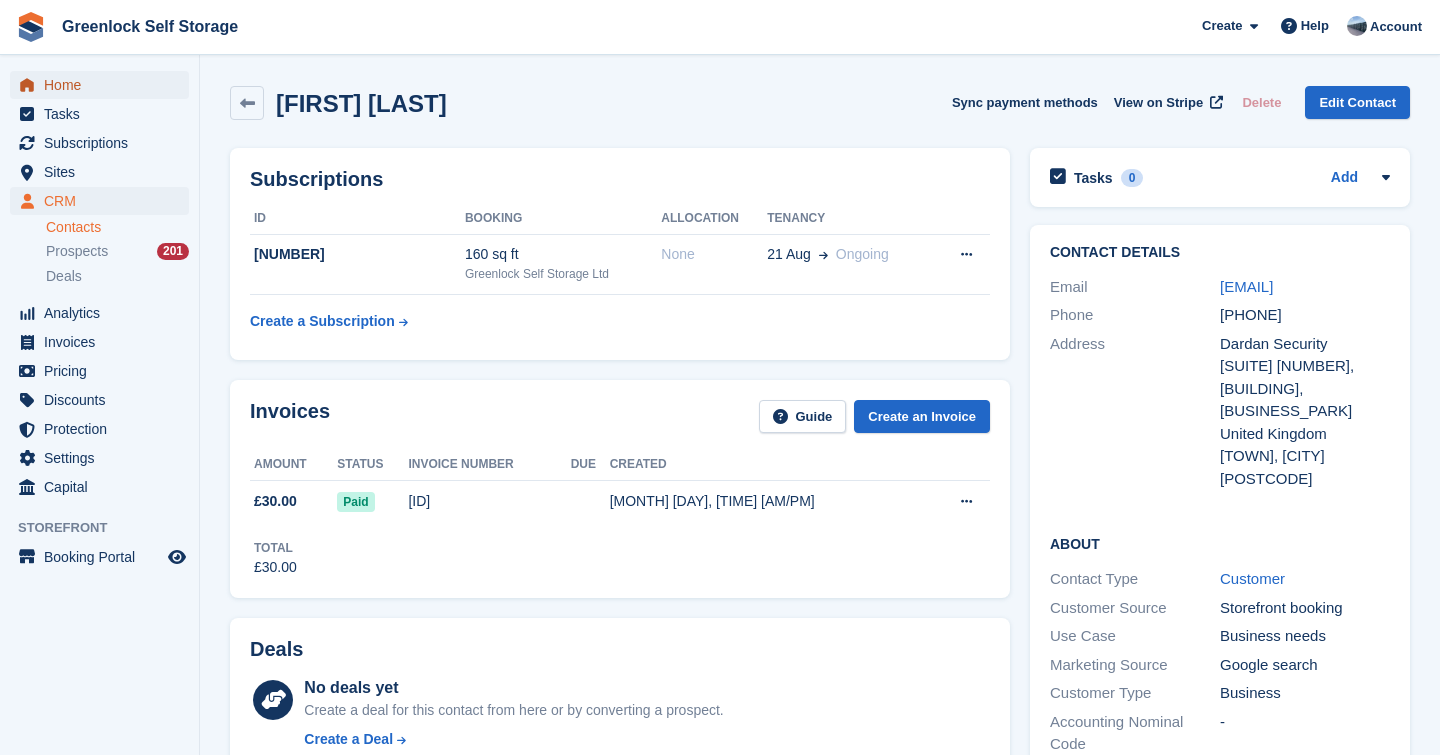 click on "Home" at bounding box center (104, 85) 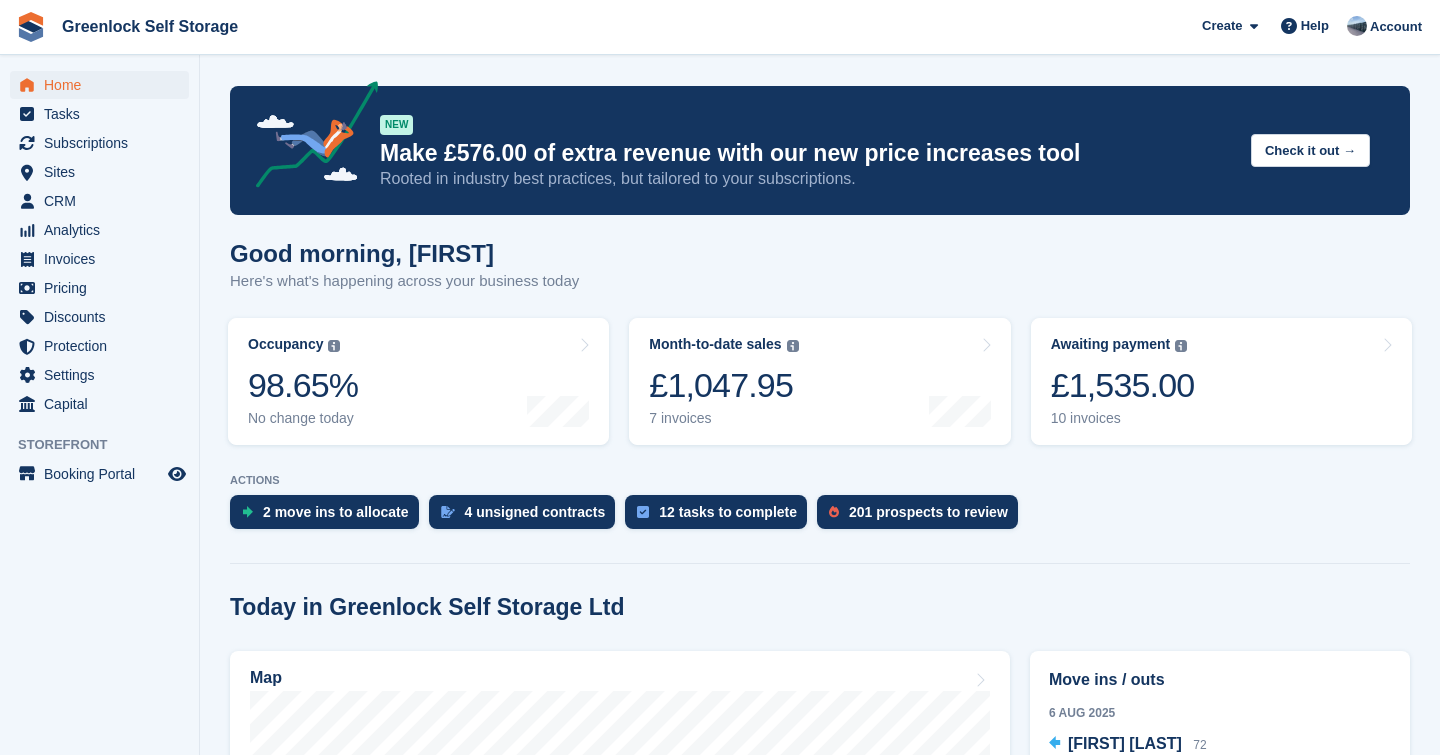 scroll, scrollTop: 0, scrollLeft: 0, axis: both 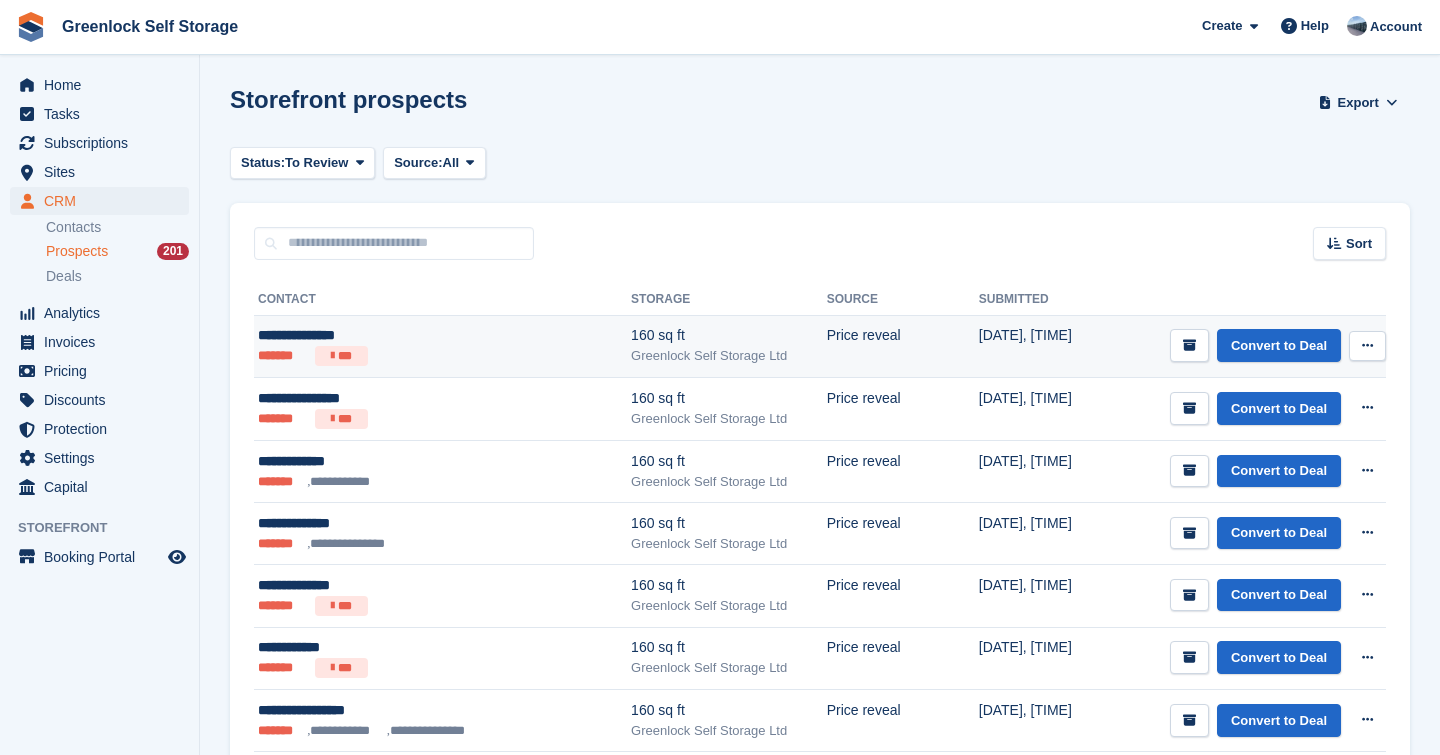 click on "**********" at bounding box center (406, 335) 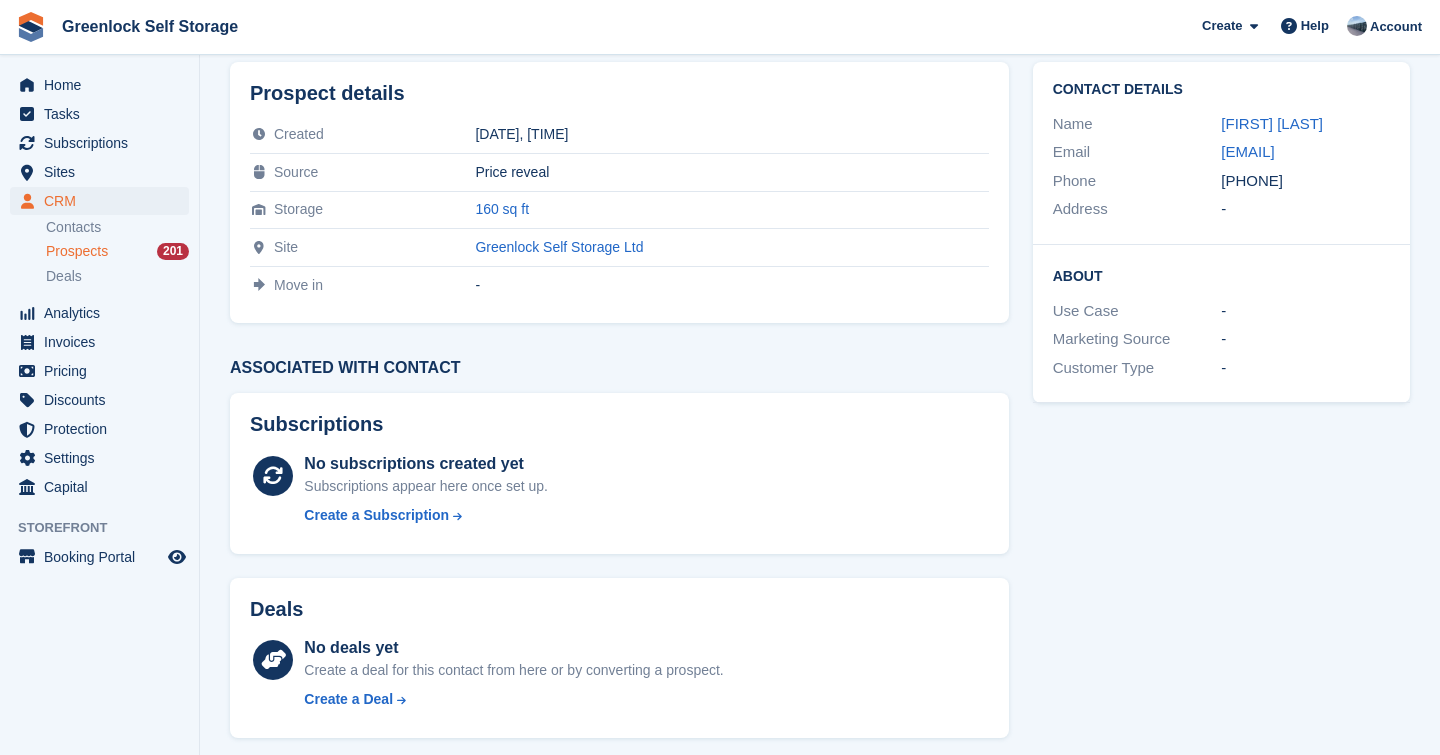 scroll, scrollTop: 0, scrollLeft: 0, axis: both 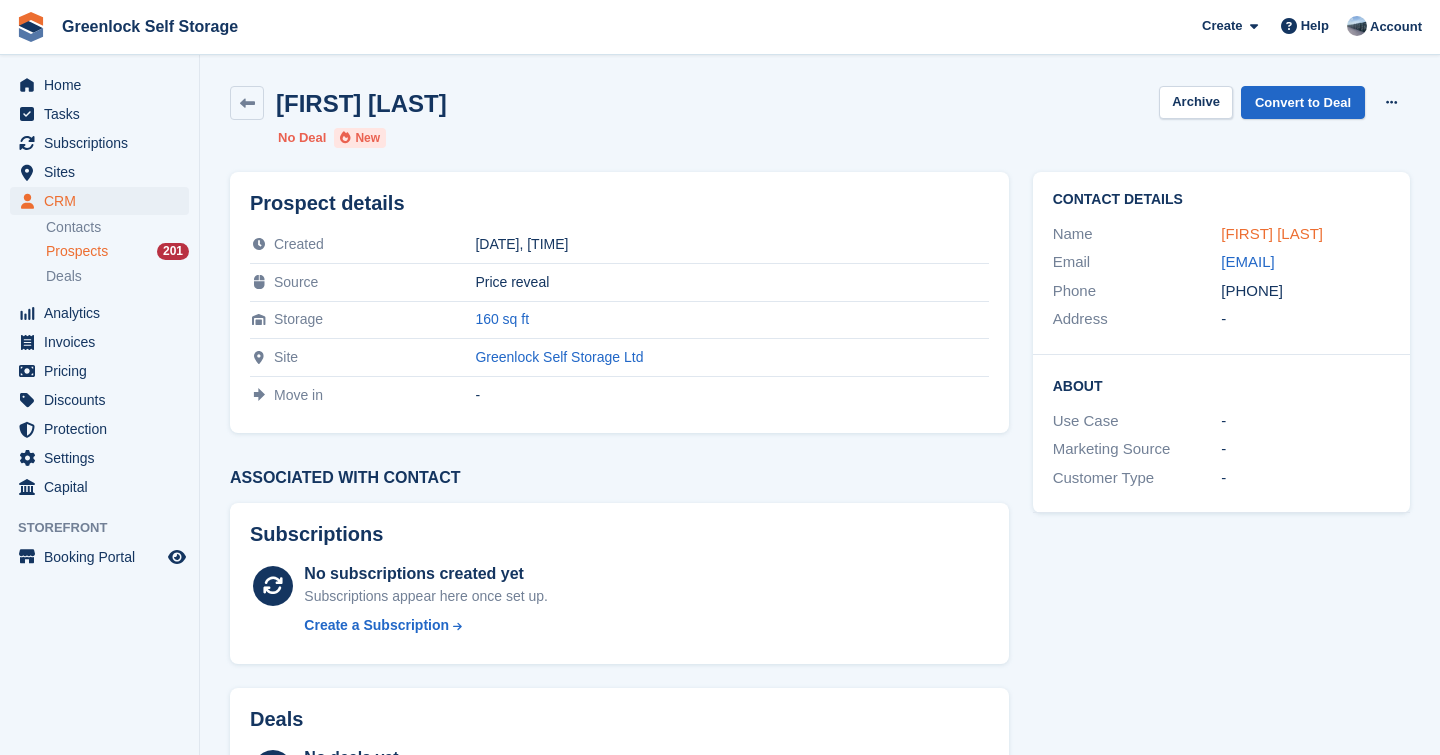 click on "Stuart McCreery" at bounding box center [1272, 233] 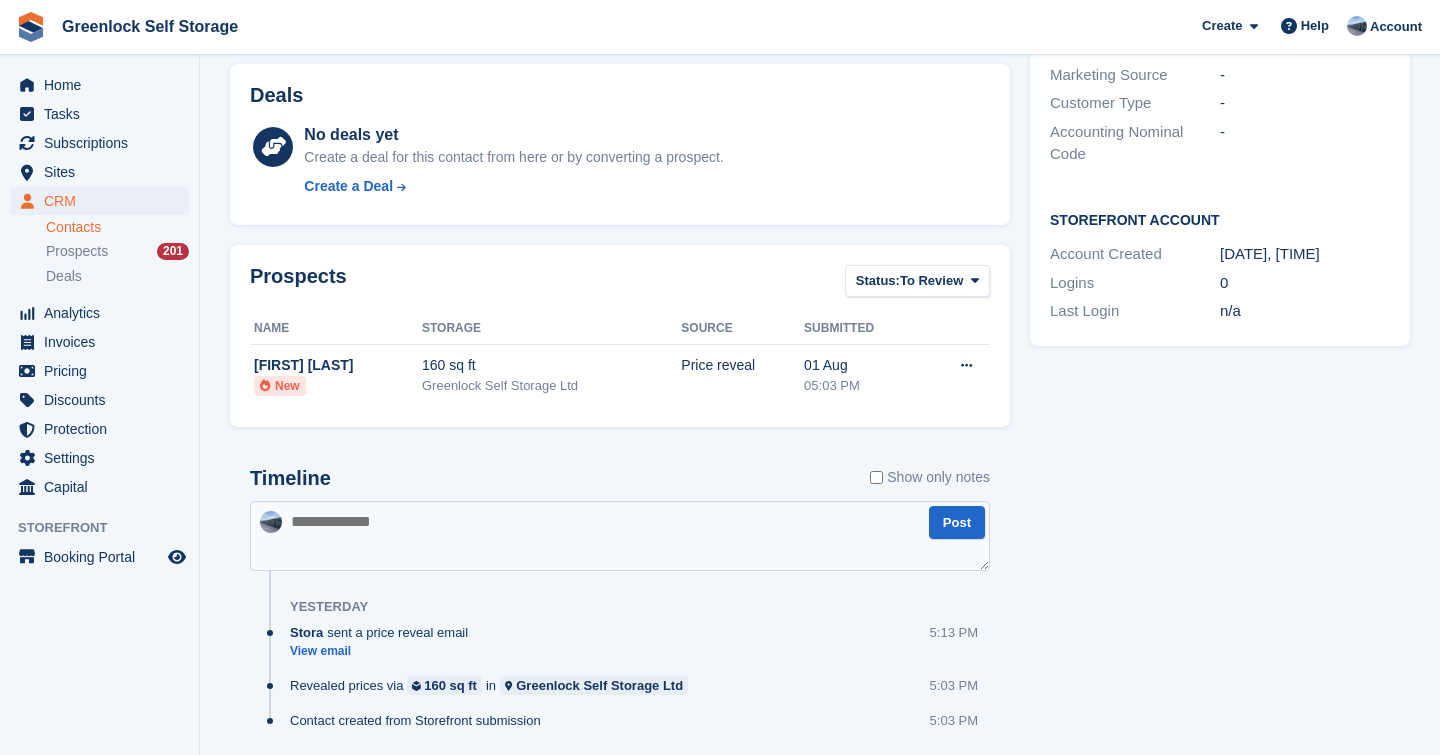 scroll, scrollTop: 518, scrollLeft: 0, axis: vertical 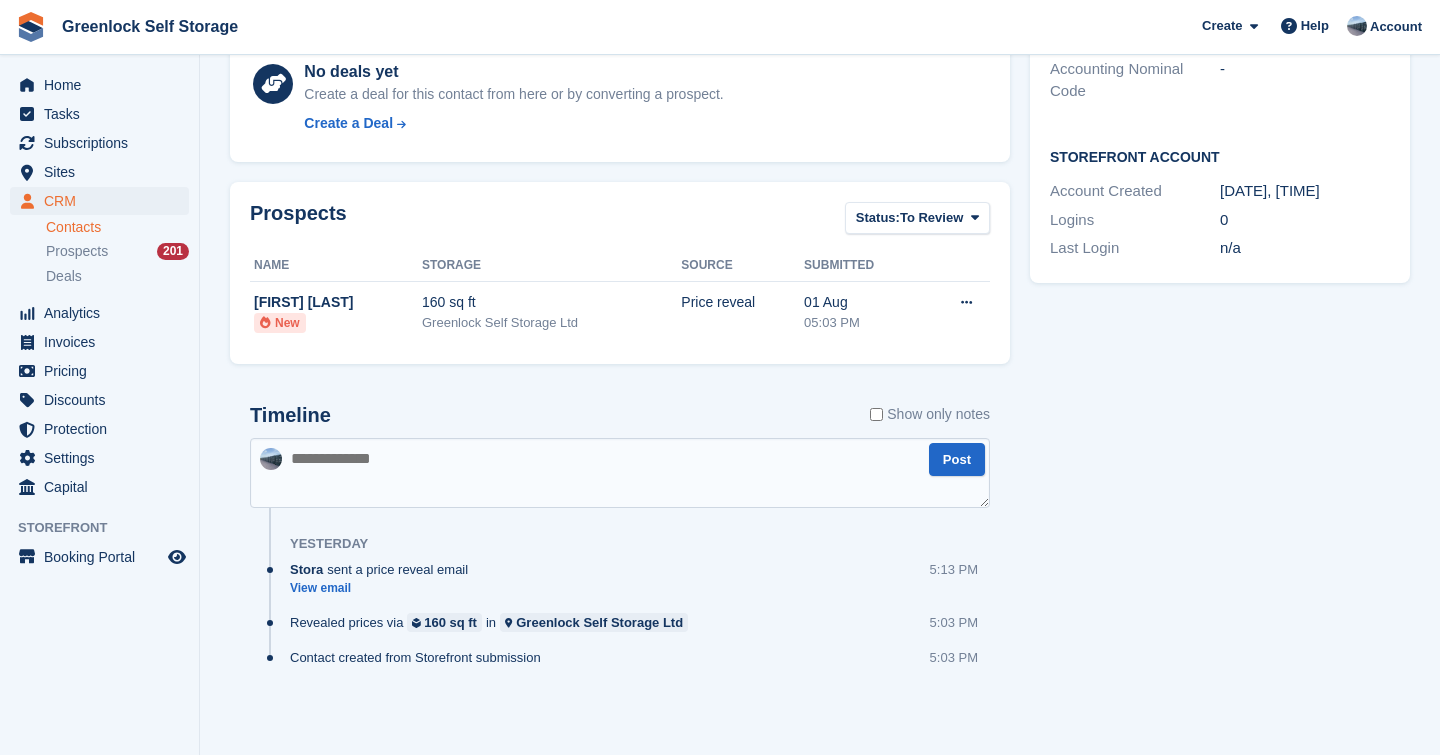 click at bounding box center [620, 473] 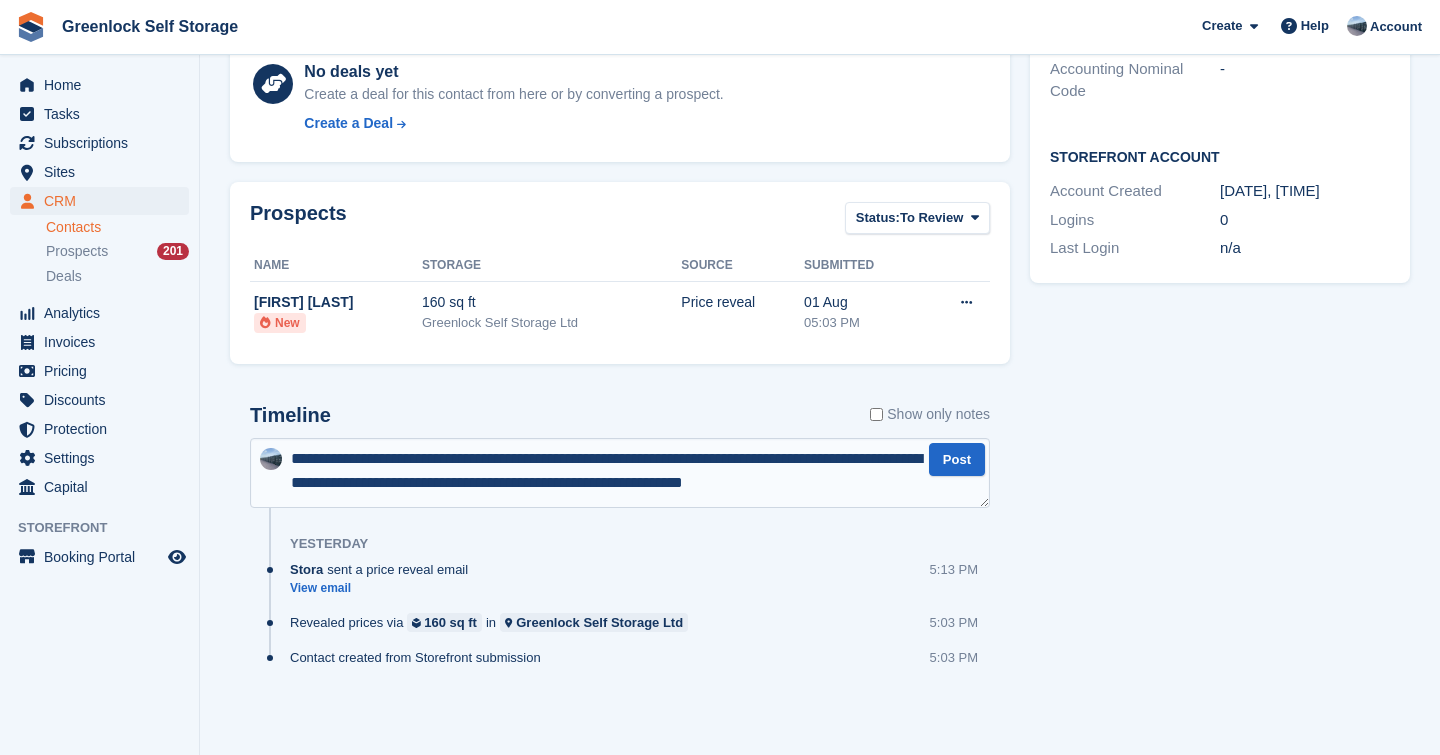 type on "**********" 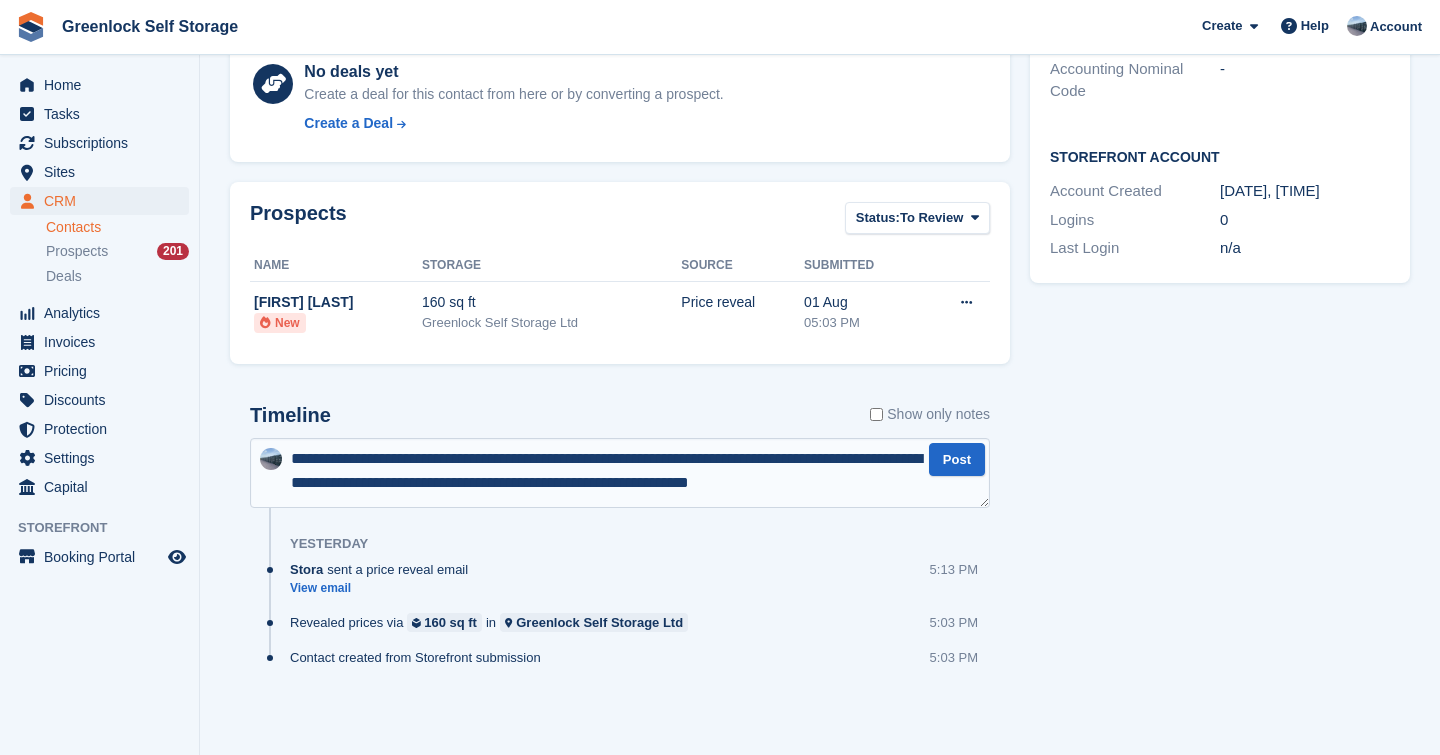 type 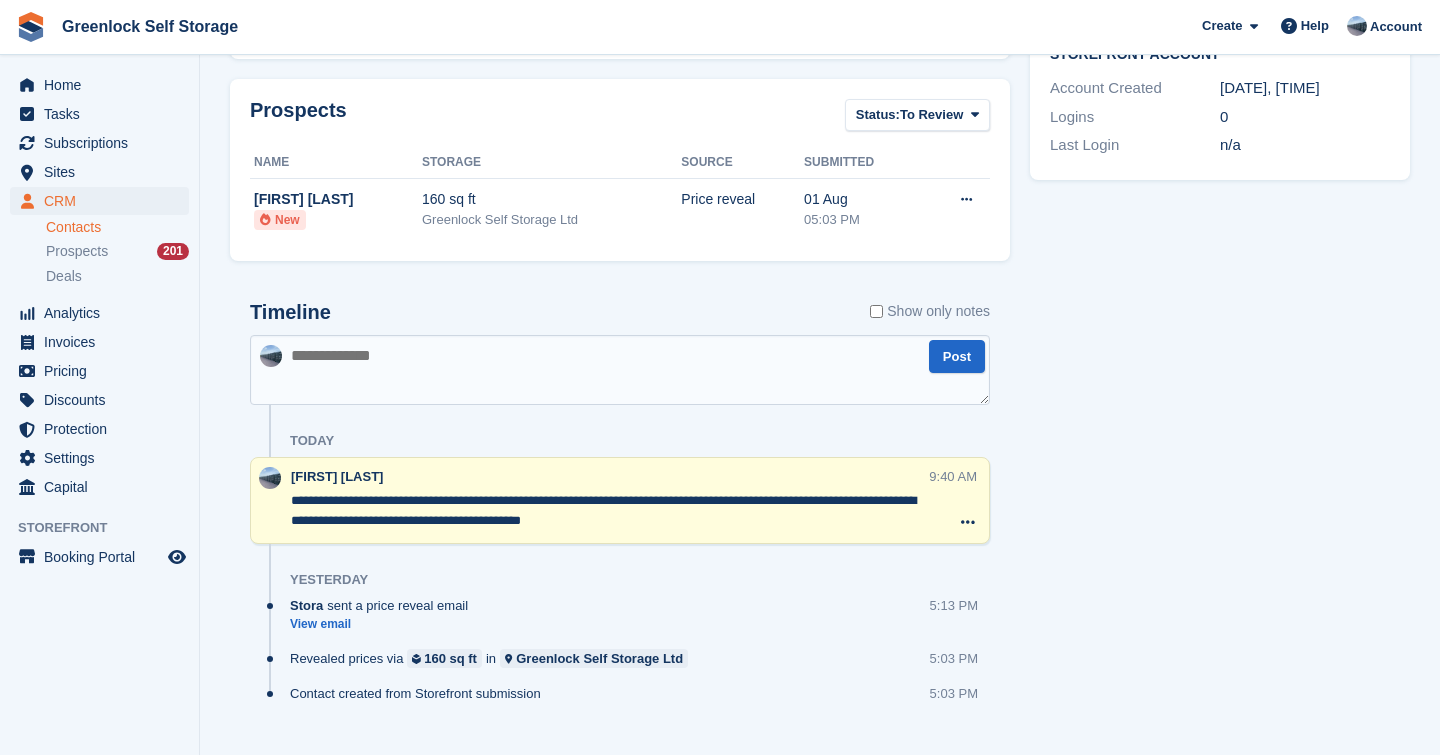 scroll, scrollTop: 657, scrollLeft: 0, axis: vertical 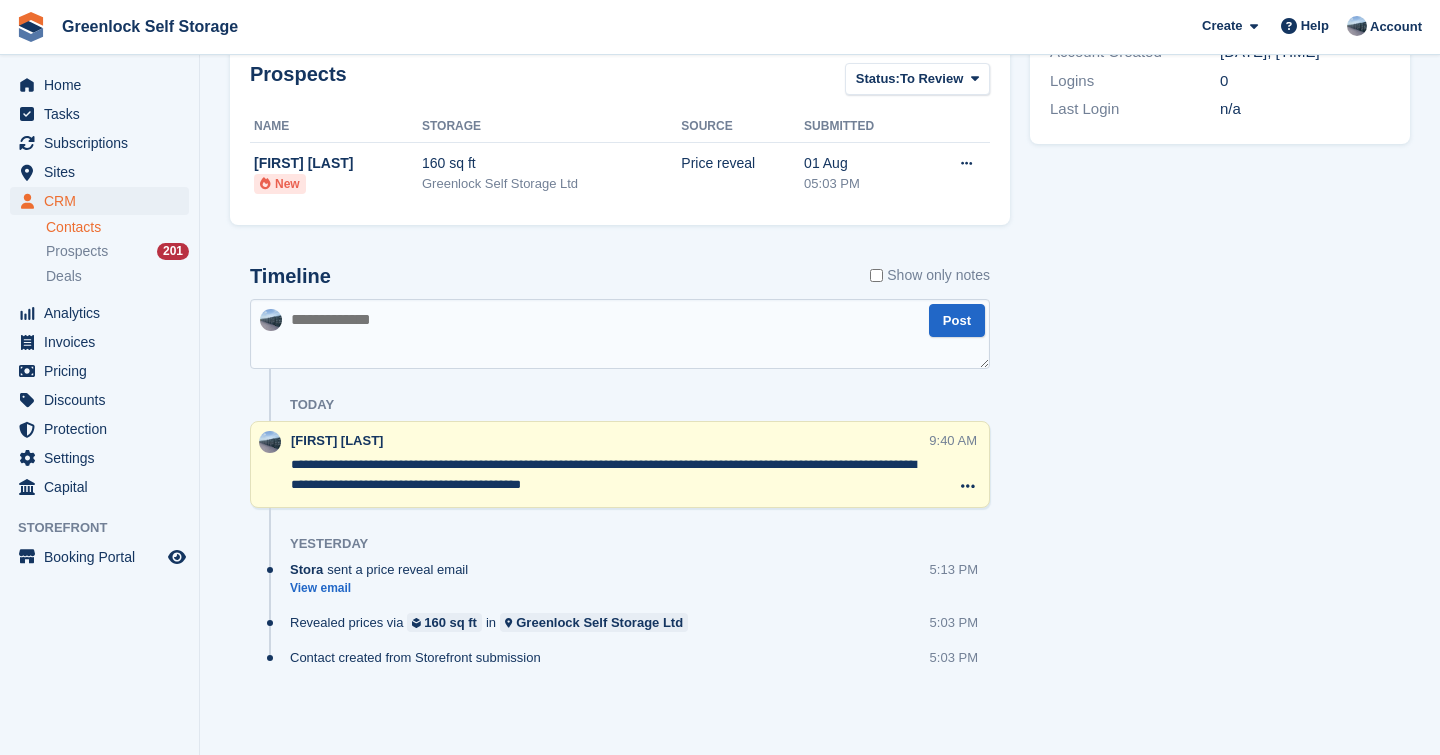 click at bounding box center (620, 334) 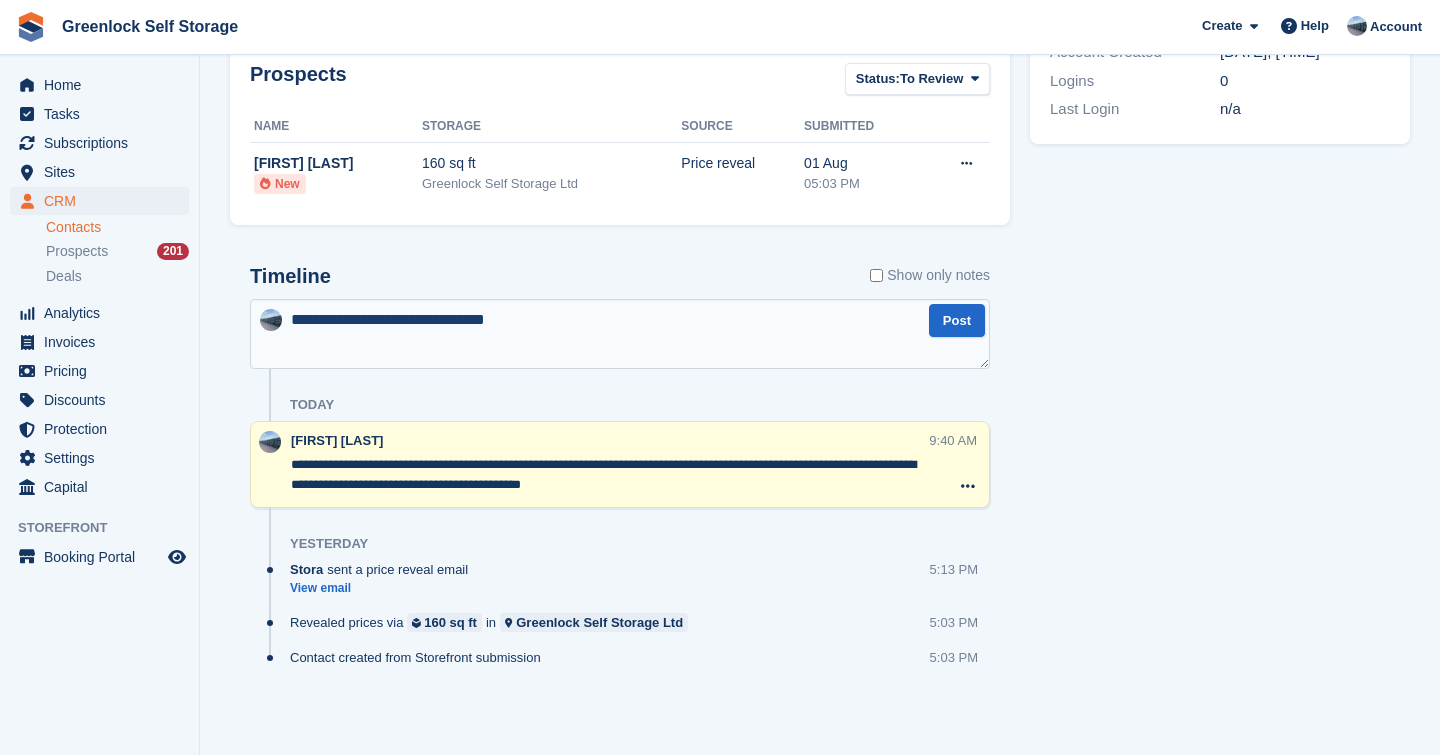 type on "**********" 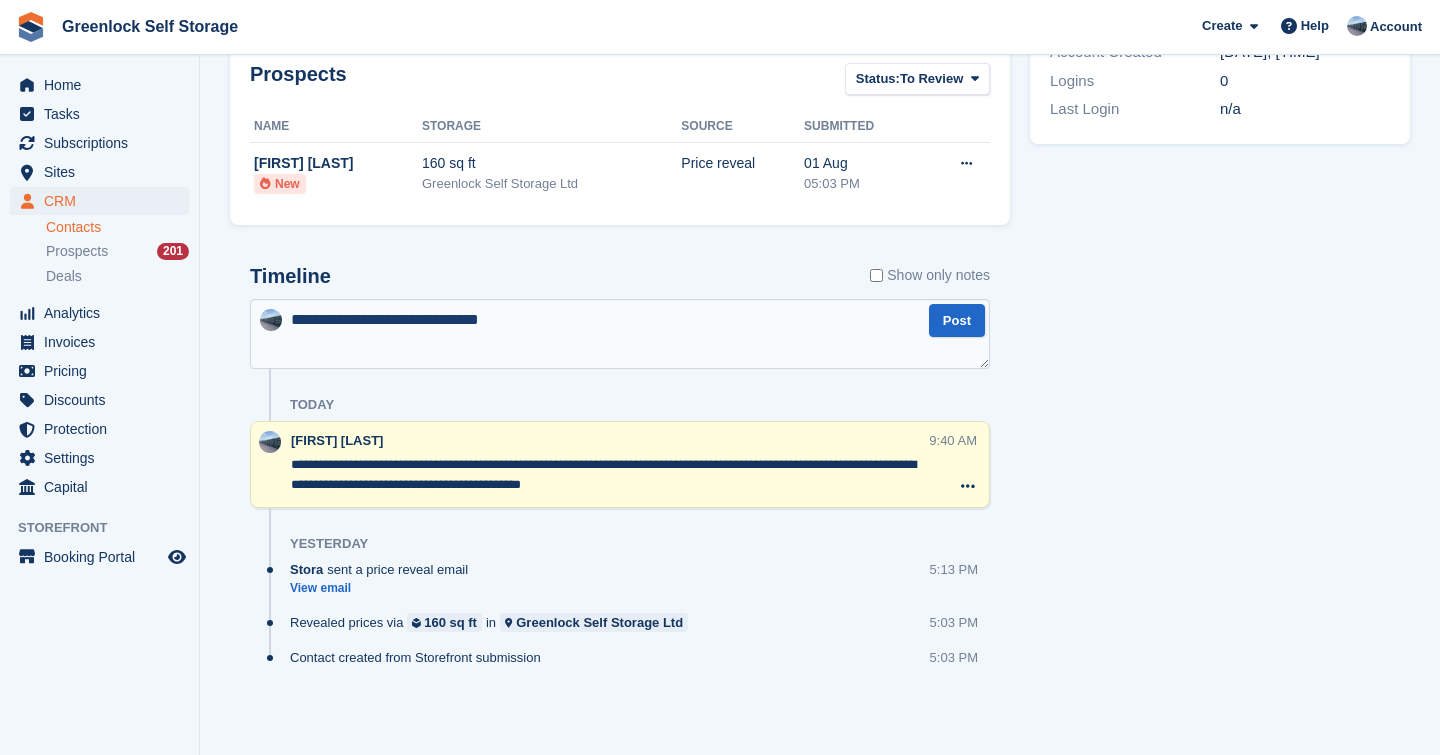 type 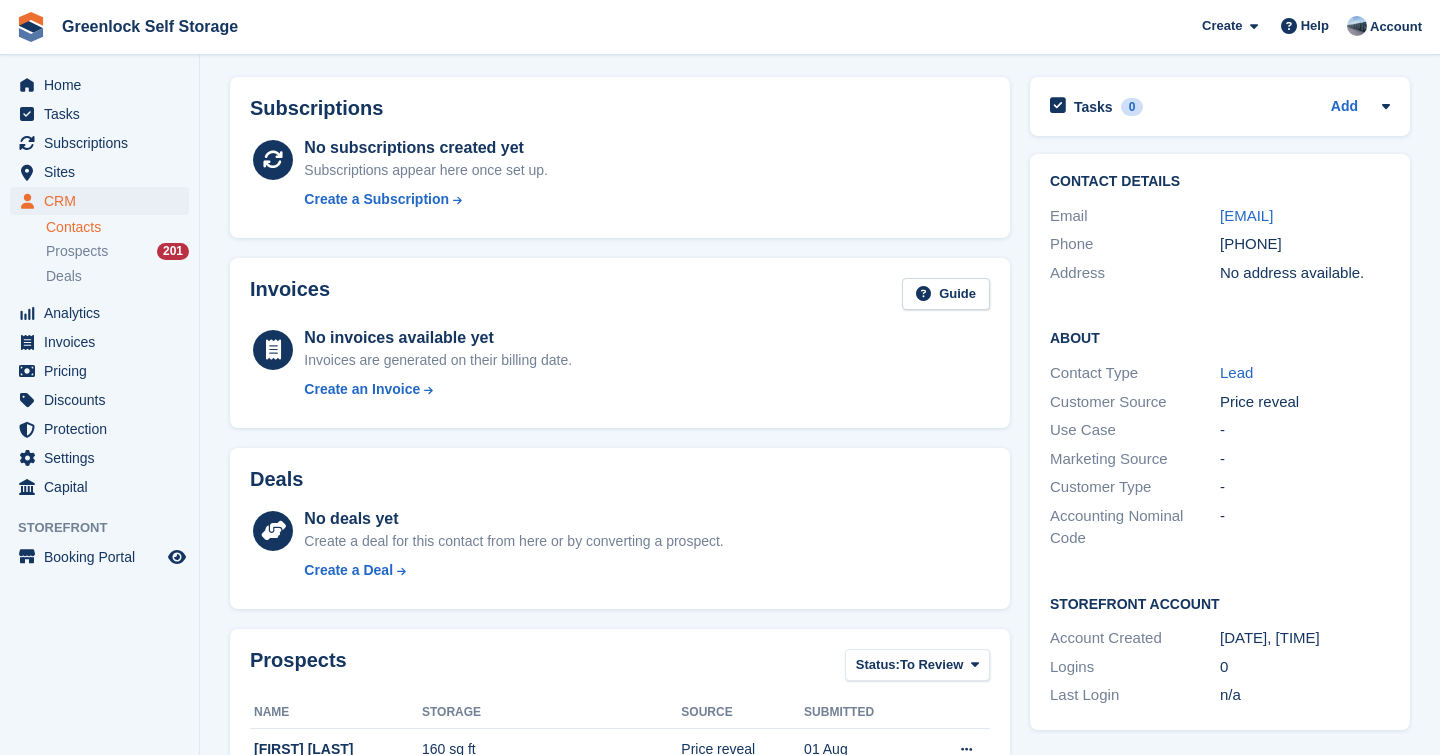 scroll, scrollTop: 86, scrollLeft: 0, axis: vertical 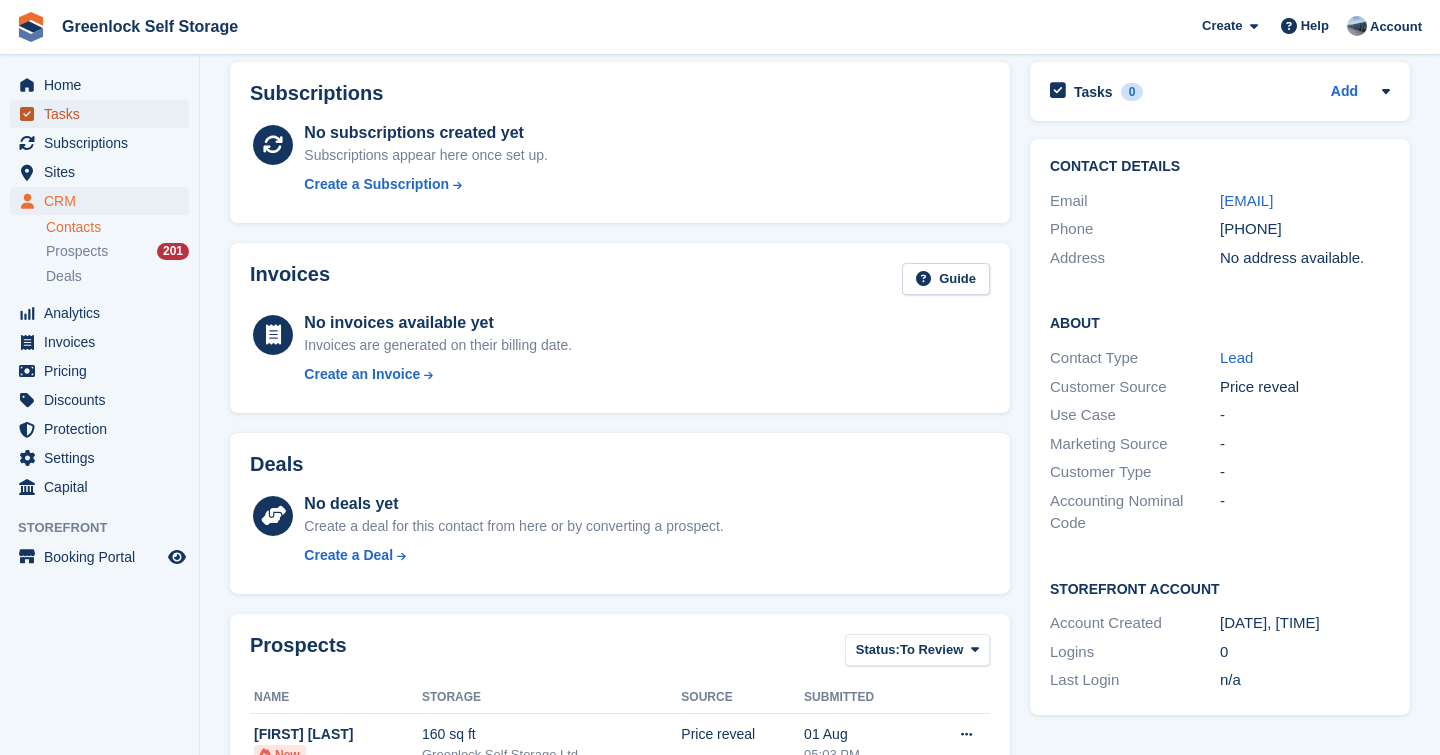 click on "Tasks" at bounding box center (104, 114) 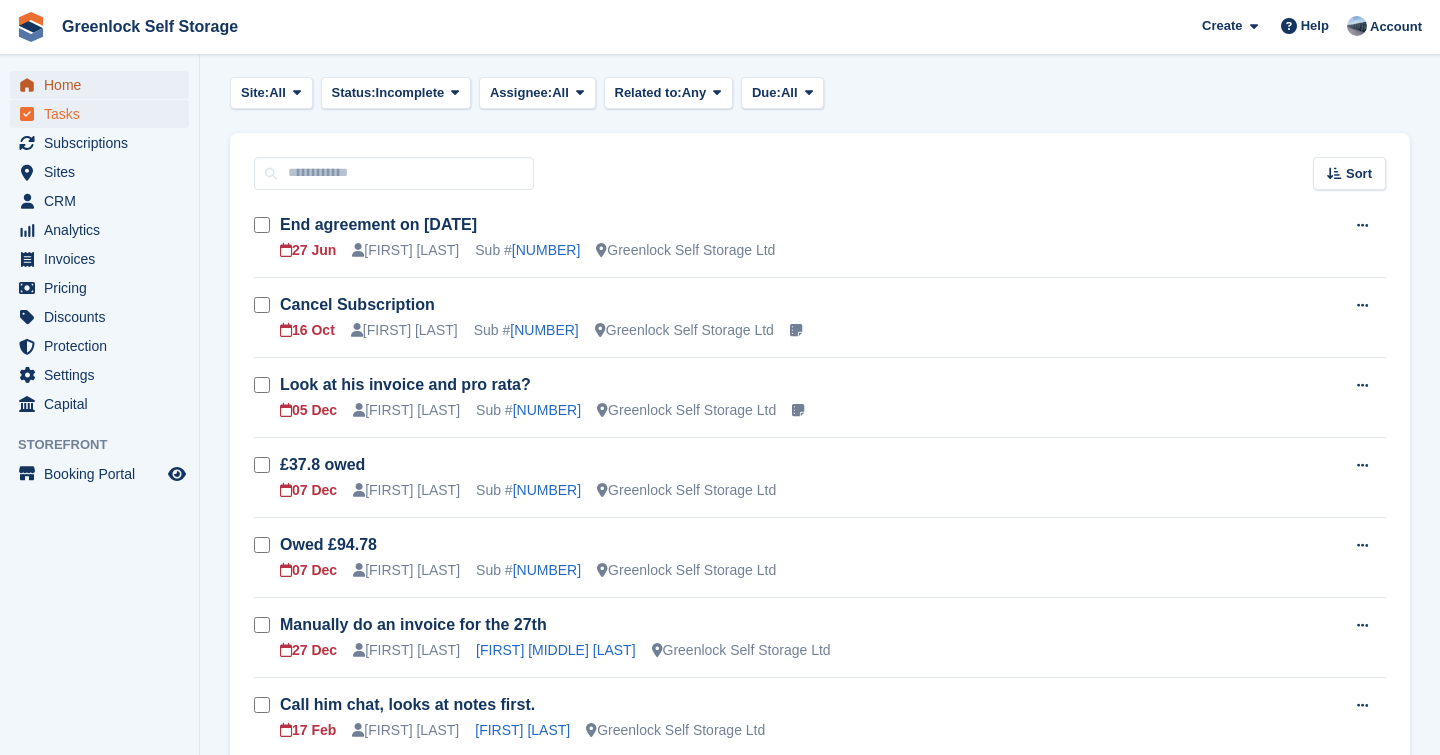 click on "Home" at bounding box center [104, 85] 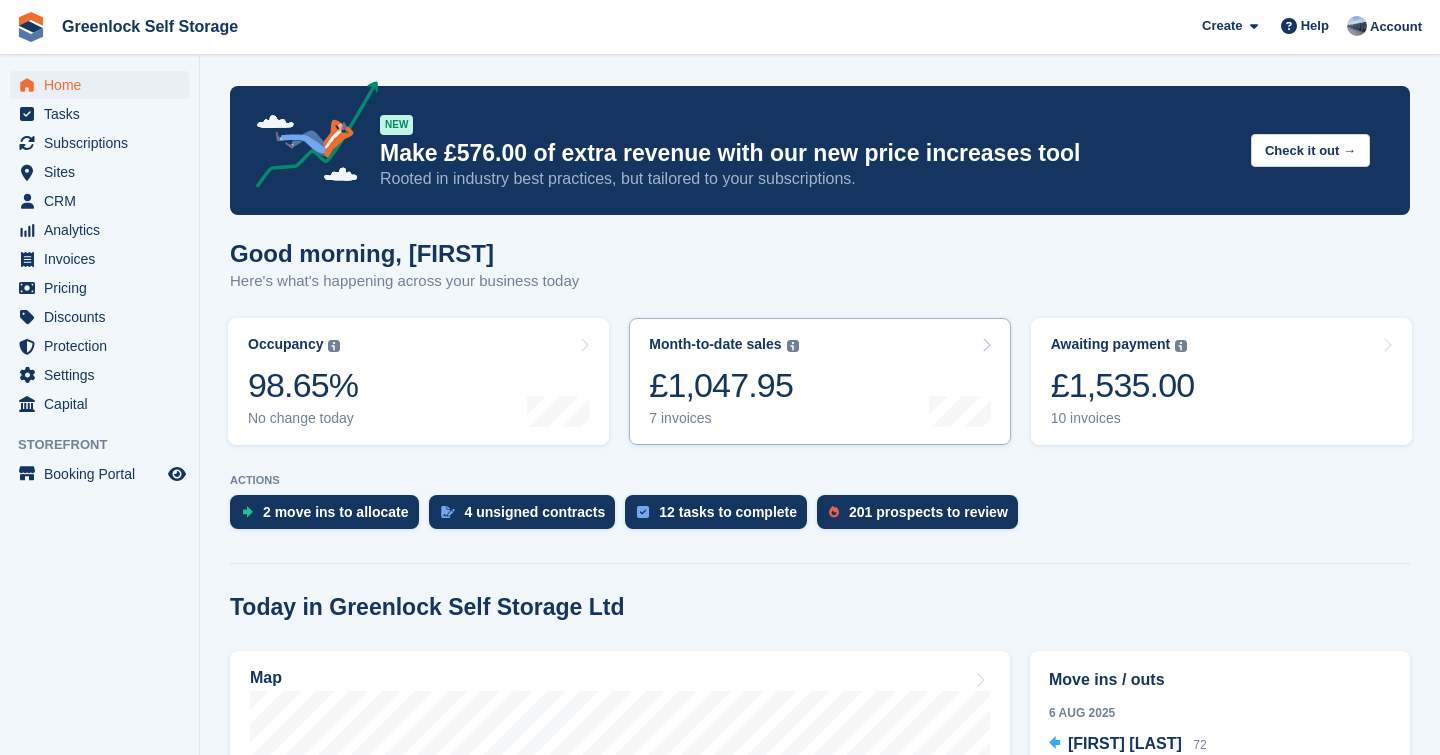 click on "£1,047.95" at bounding box center [723, 385] 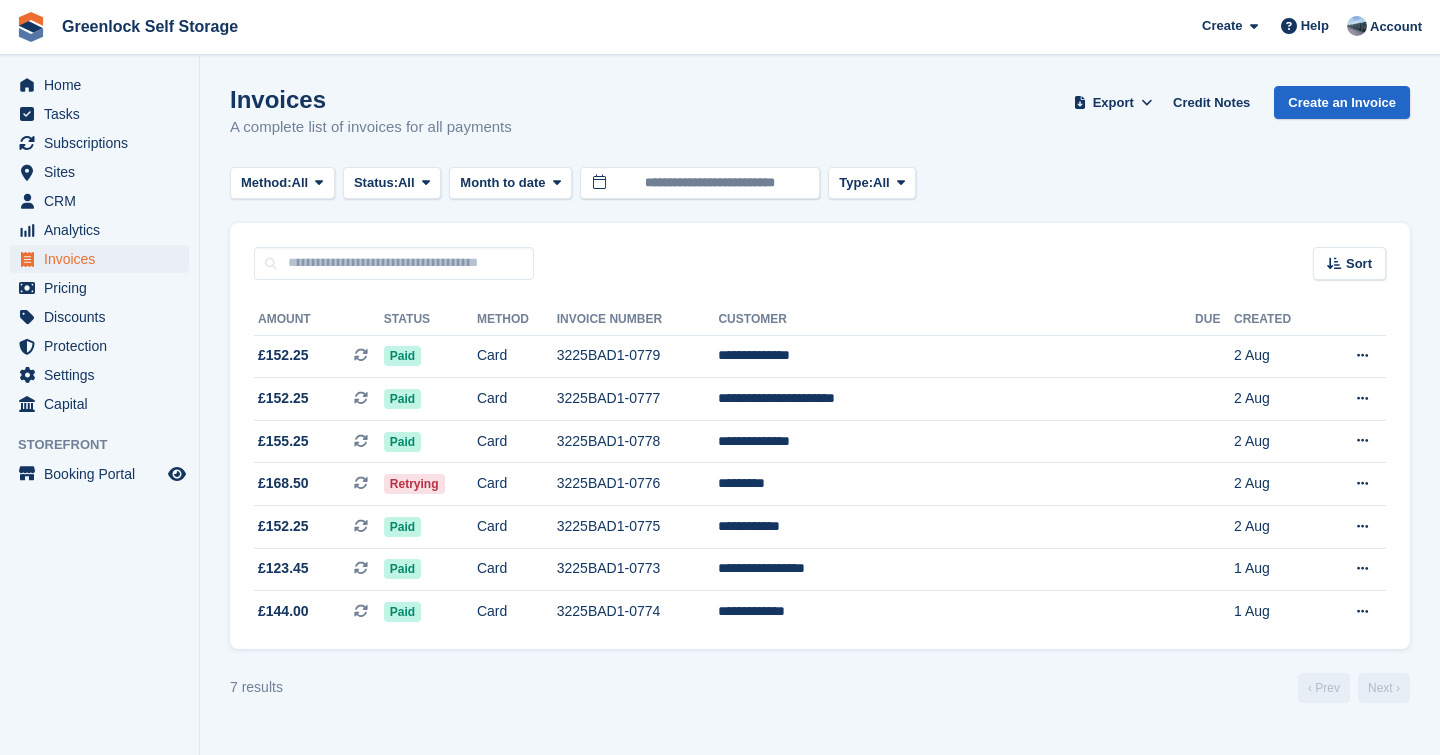 scroll, scrollTop: 0, scrollLeft: 0, axis: both 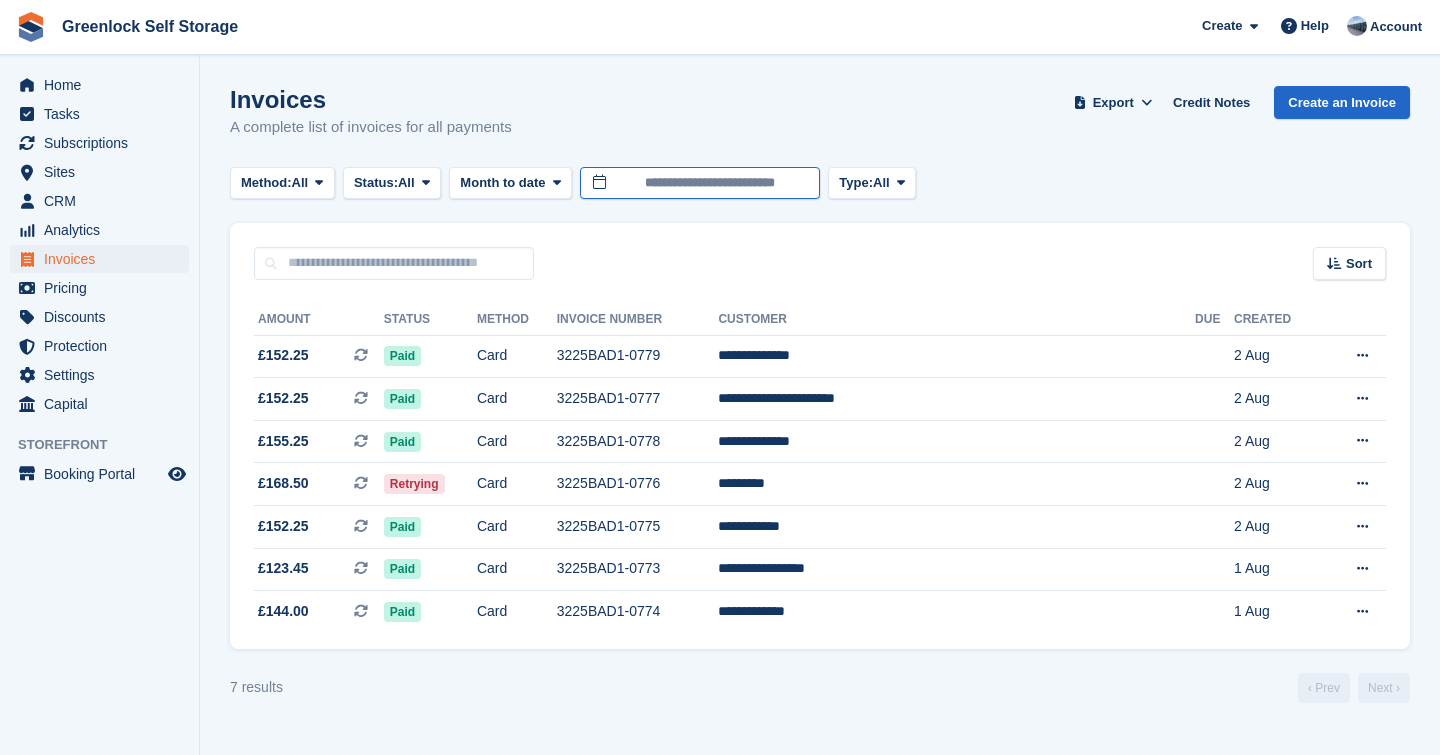 click on "**********" at bounding box center (700, 183) 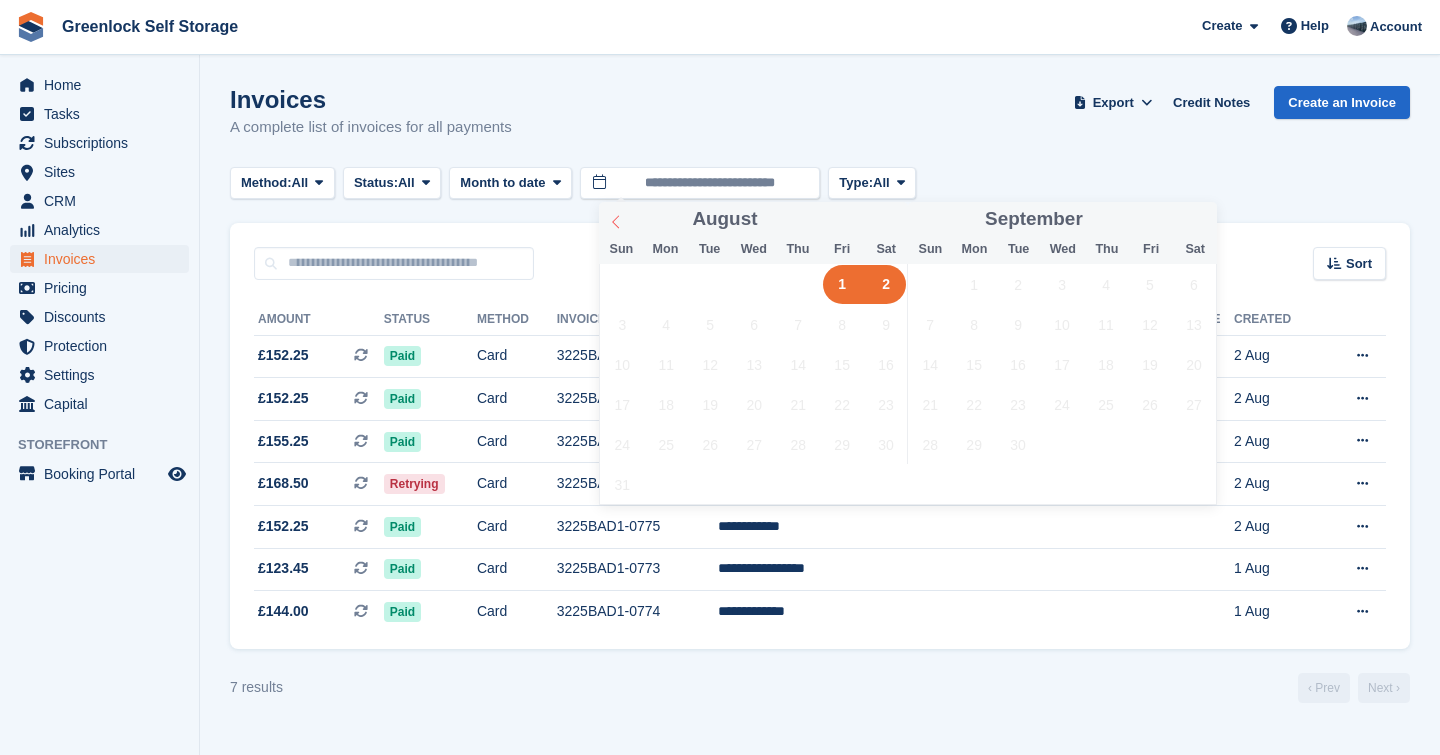 click 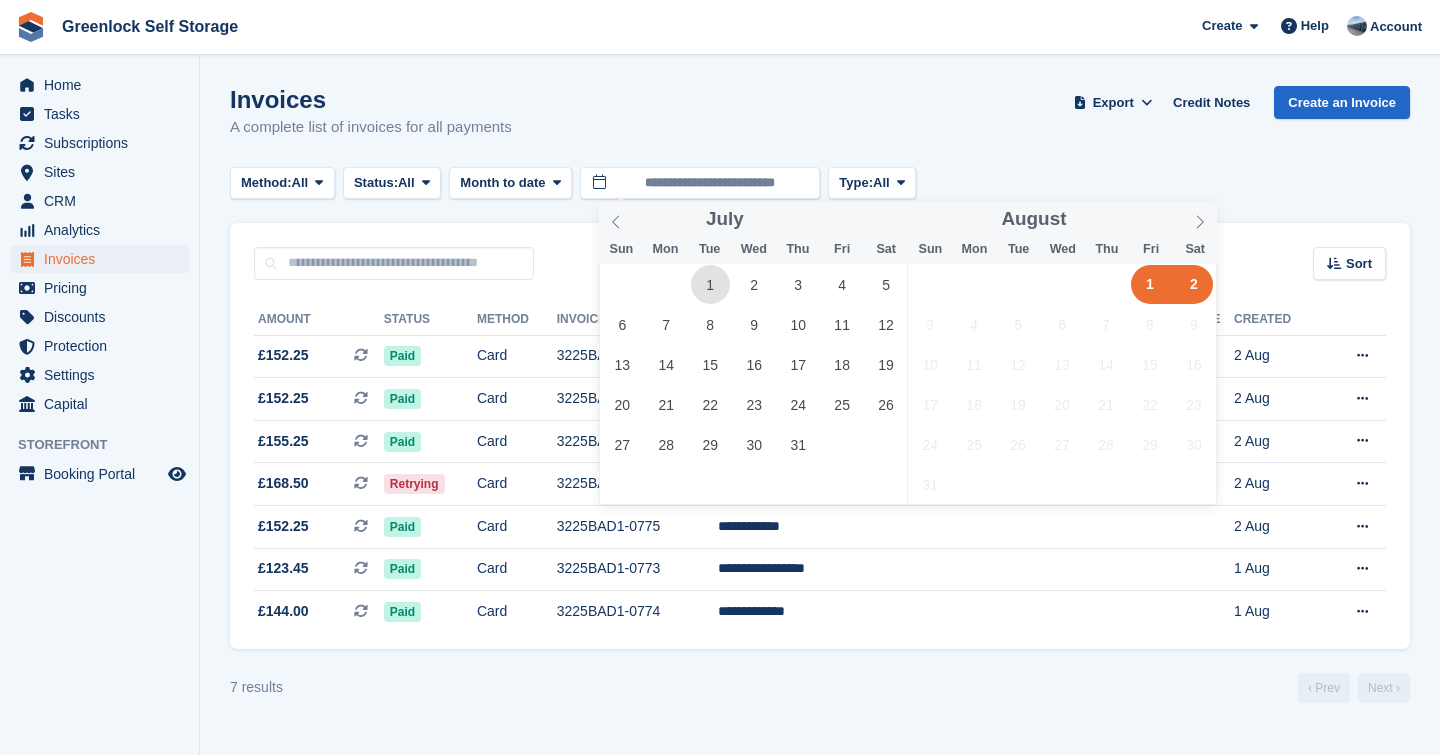 click on "1" at bounding box center (710, 284) 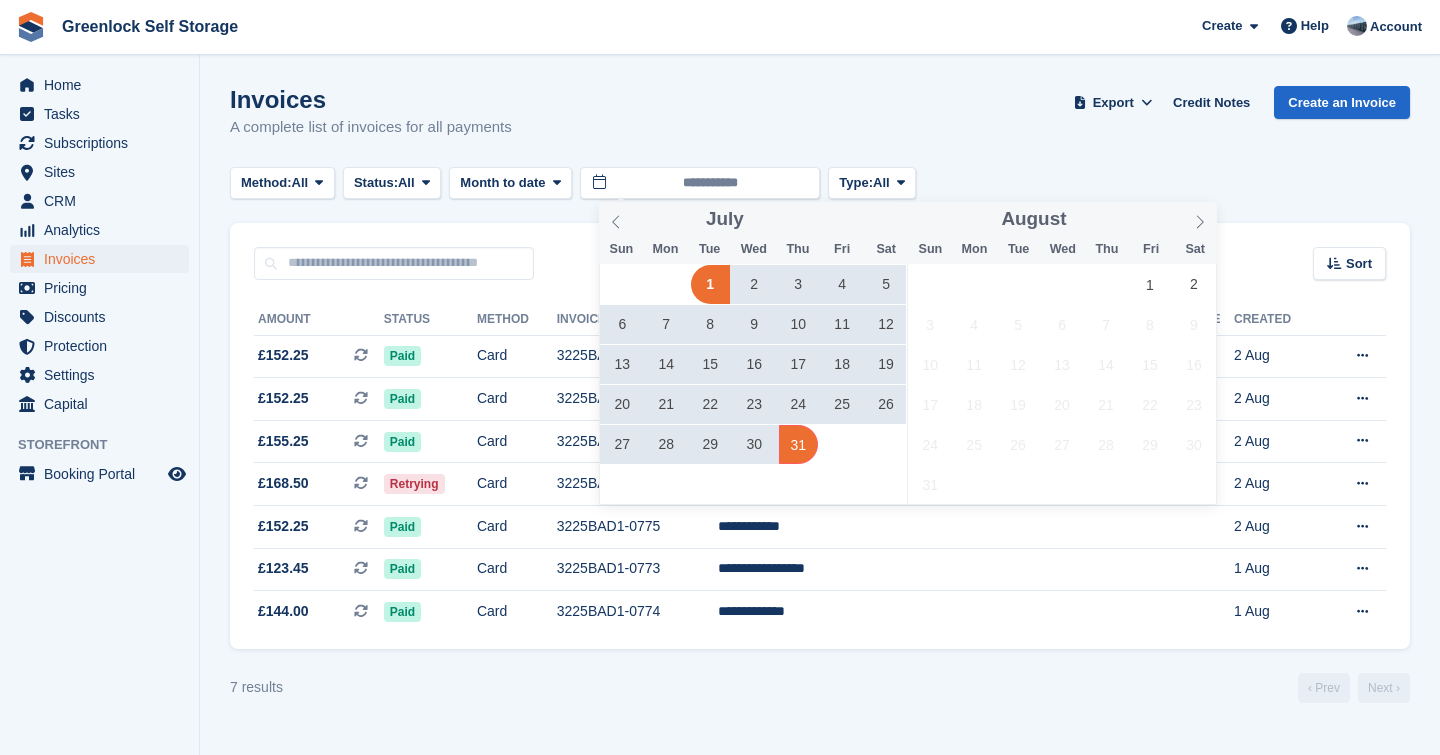 click on "31" at bounding box center (798, 444) 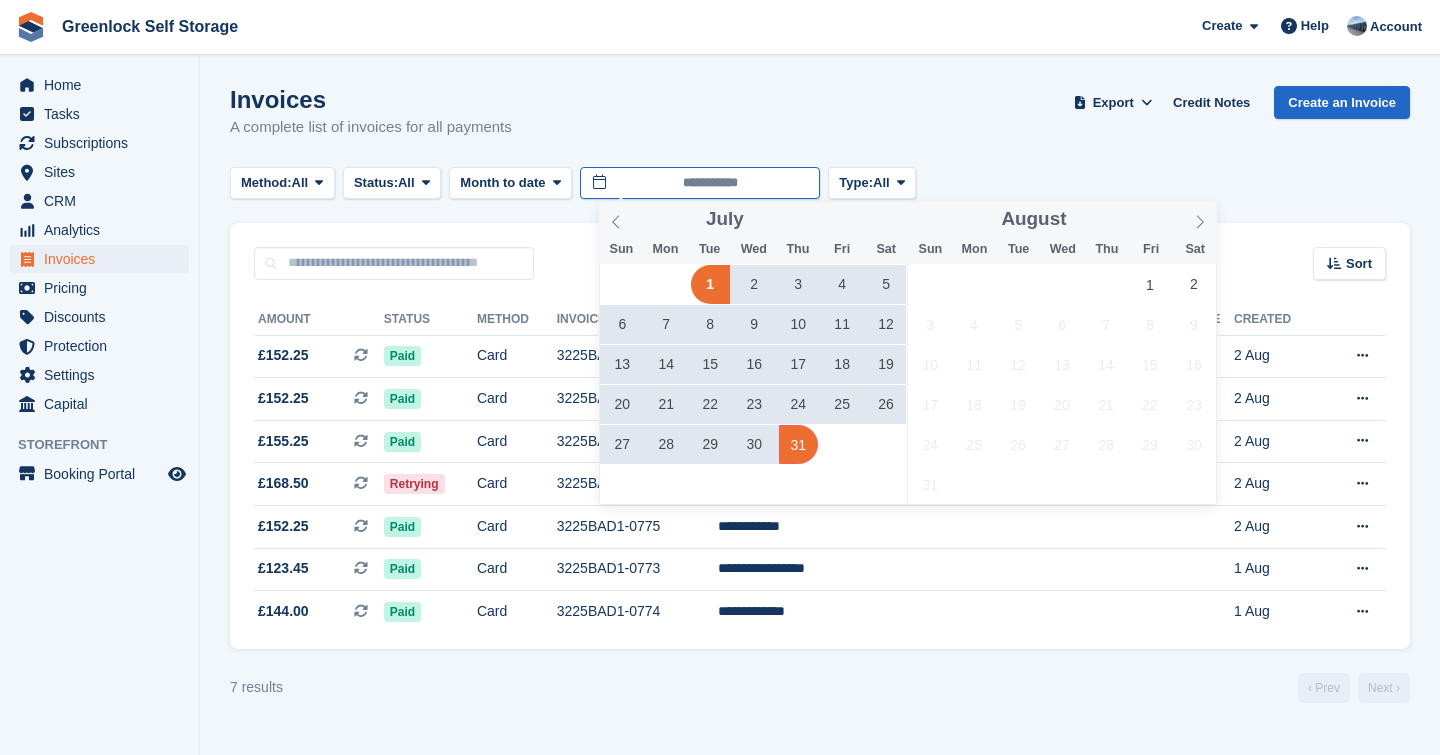 type on "**********" 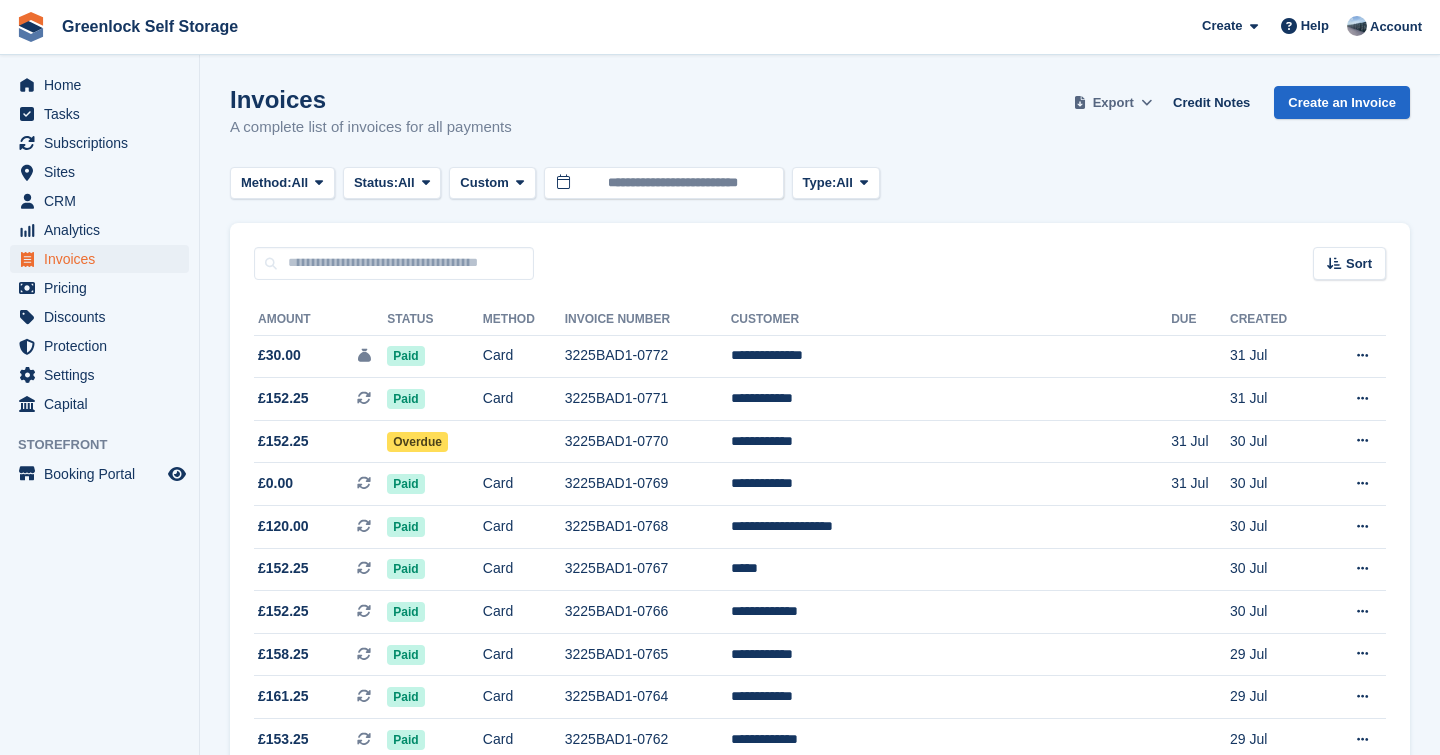 click on "Export" at bounding box center [1113, 102] 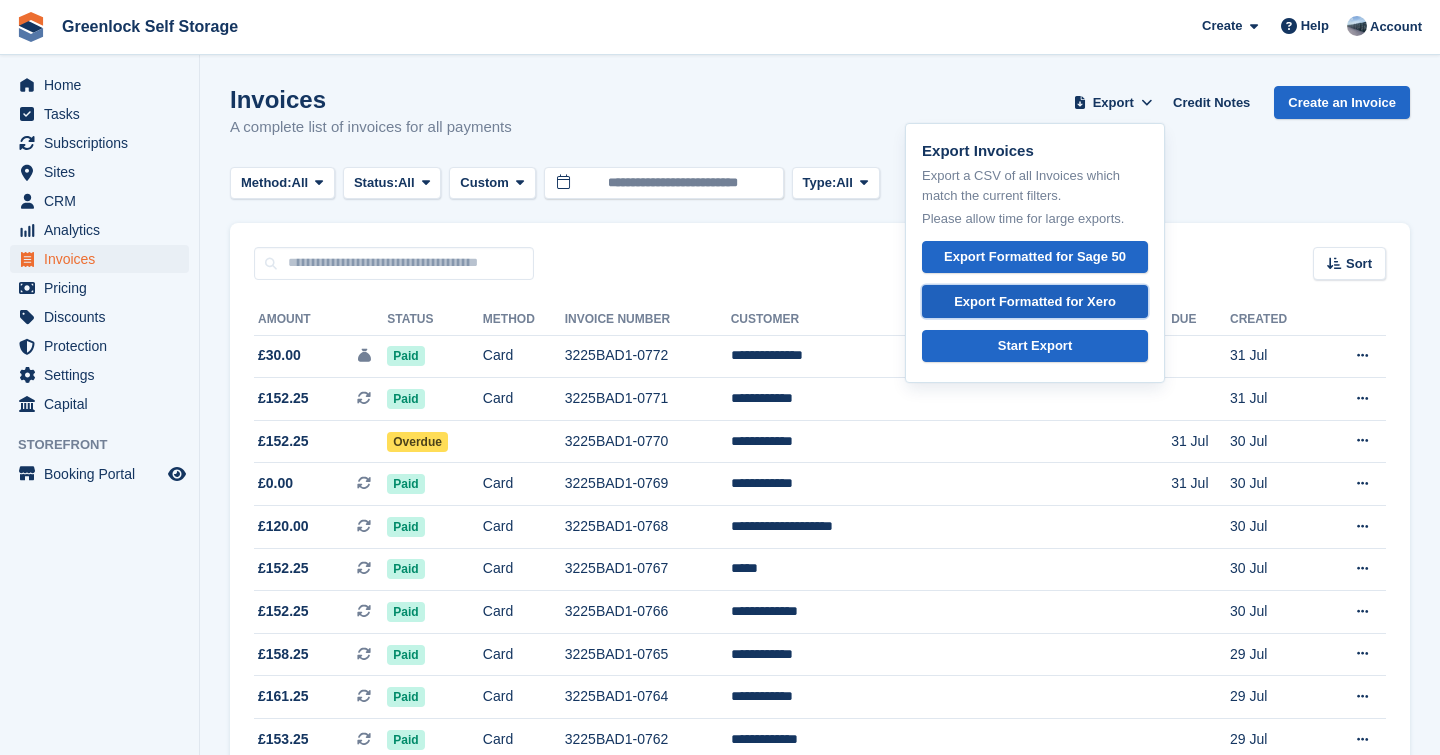 click on "Export Formatted for Xero" at bounding box center [1035, 302] 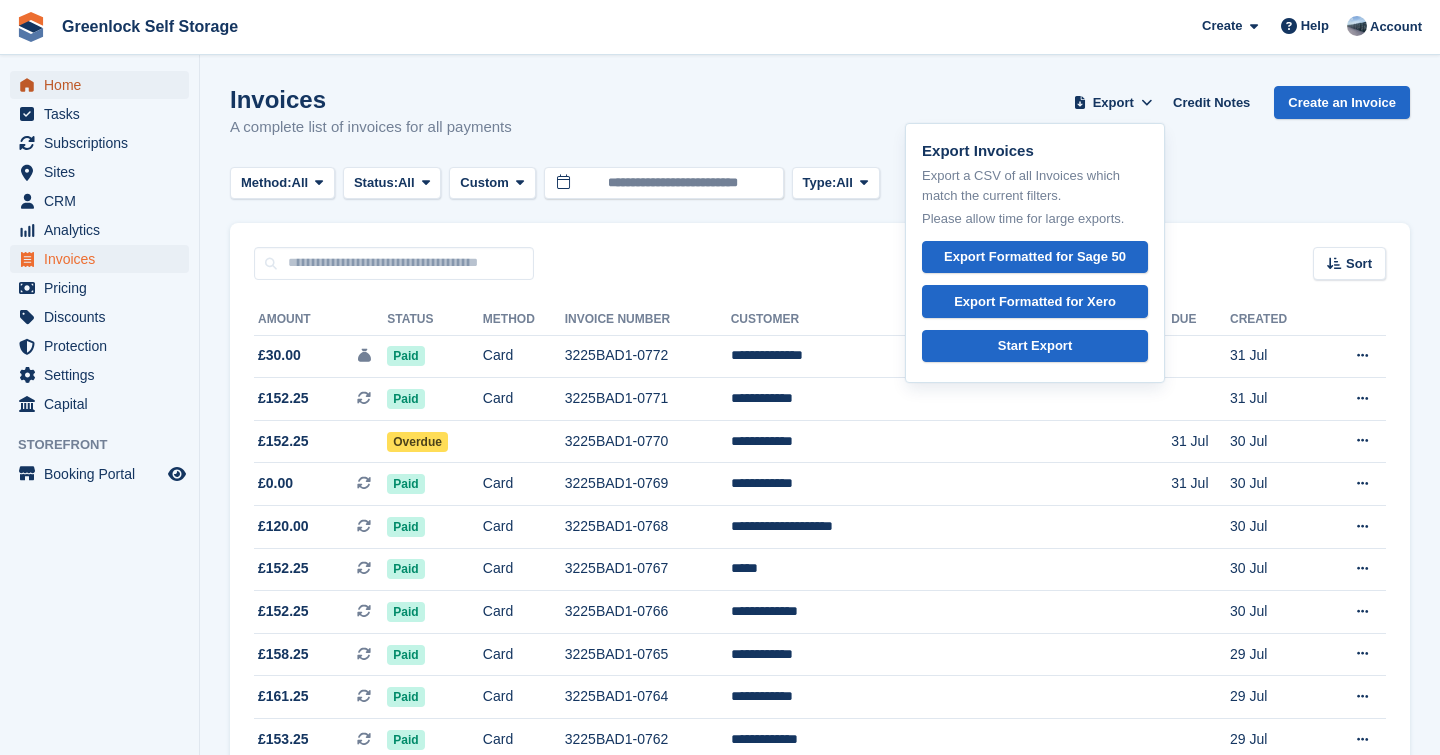 click on "Home" at bounding box center [104, 85] 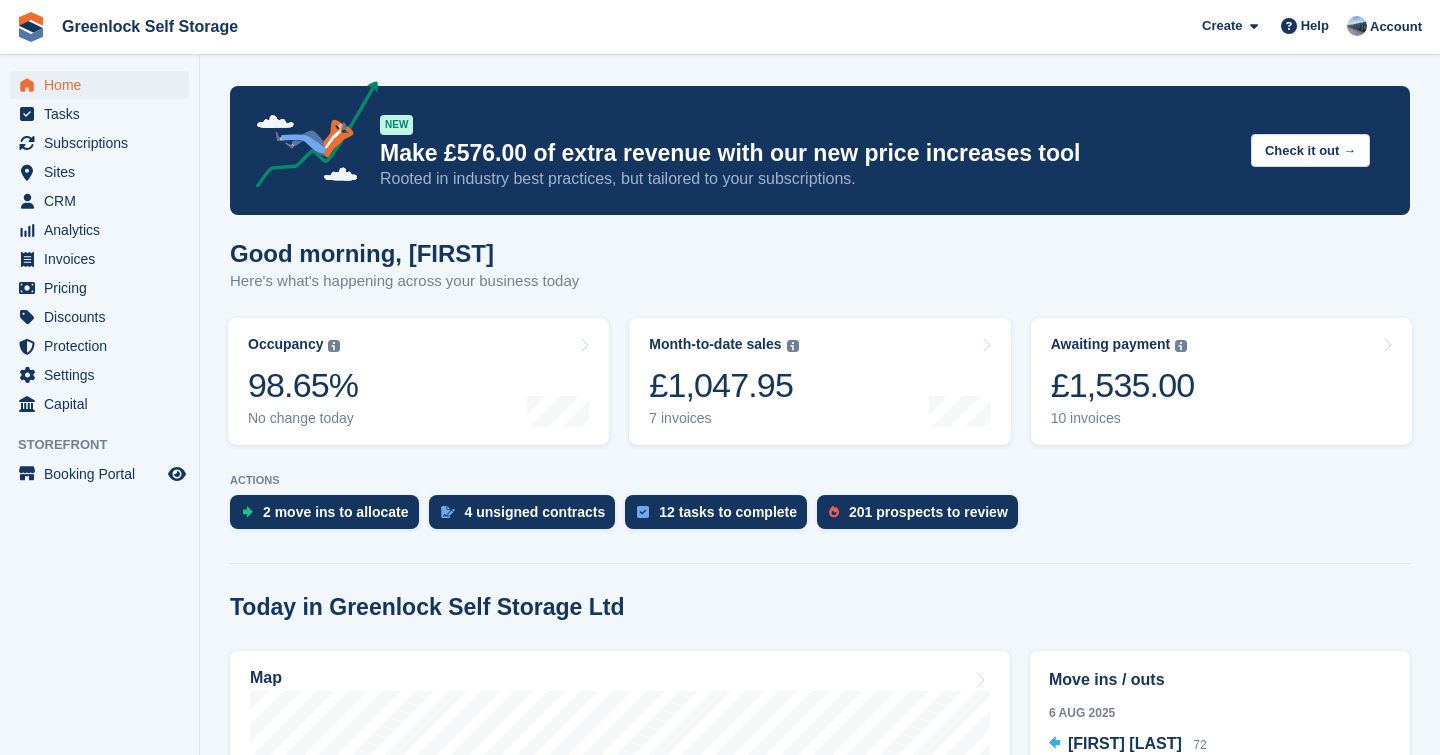 scroll, scrollTop: 0, scrollLeft: 0, axis: both 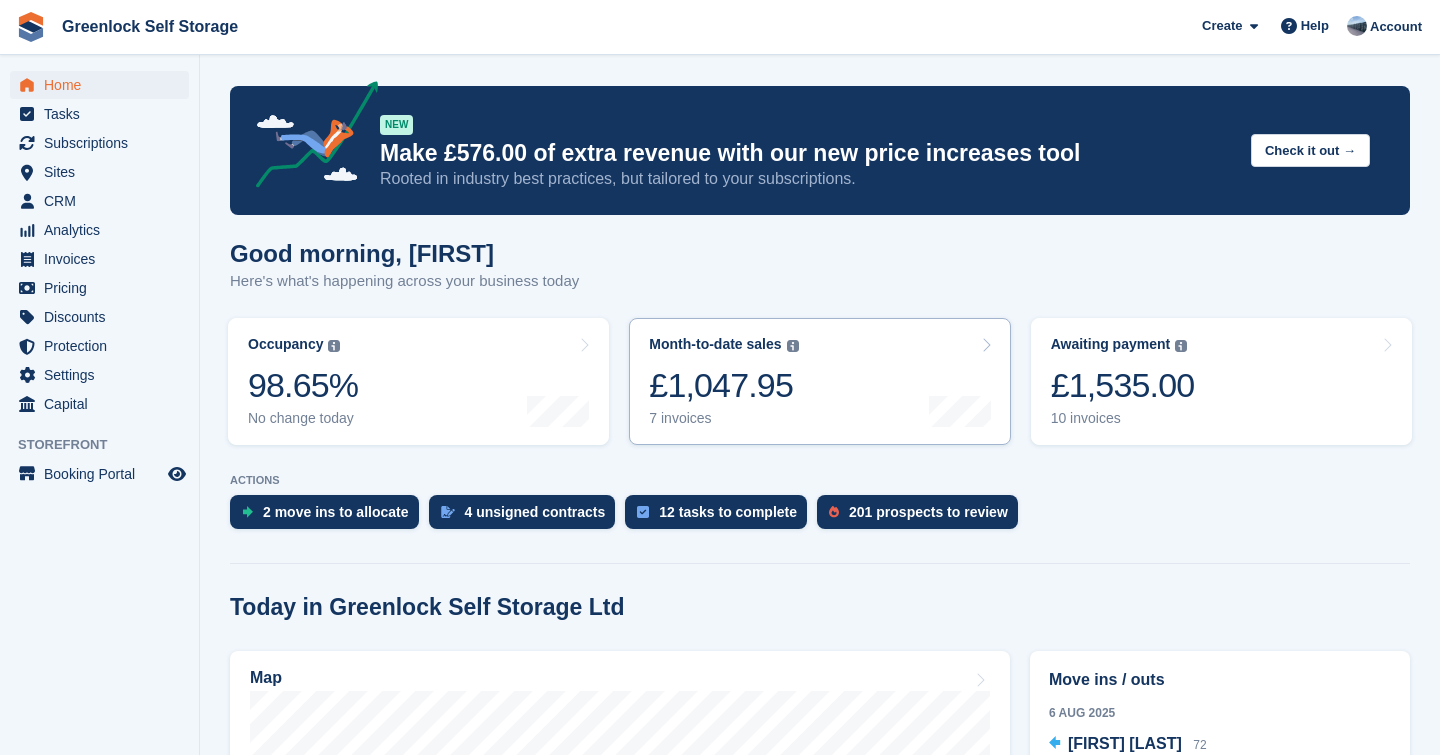 click on "£1,047.95" at bounding box center [723, 385] 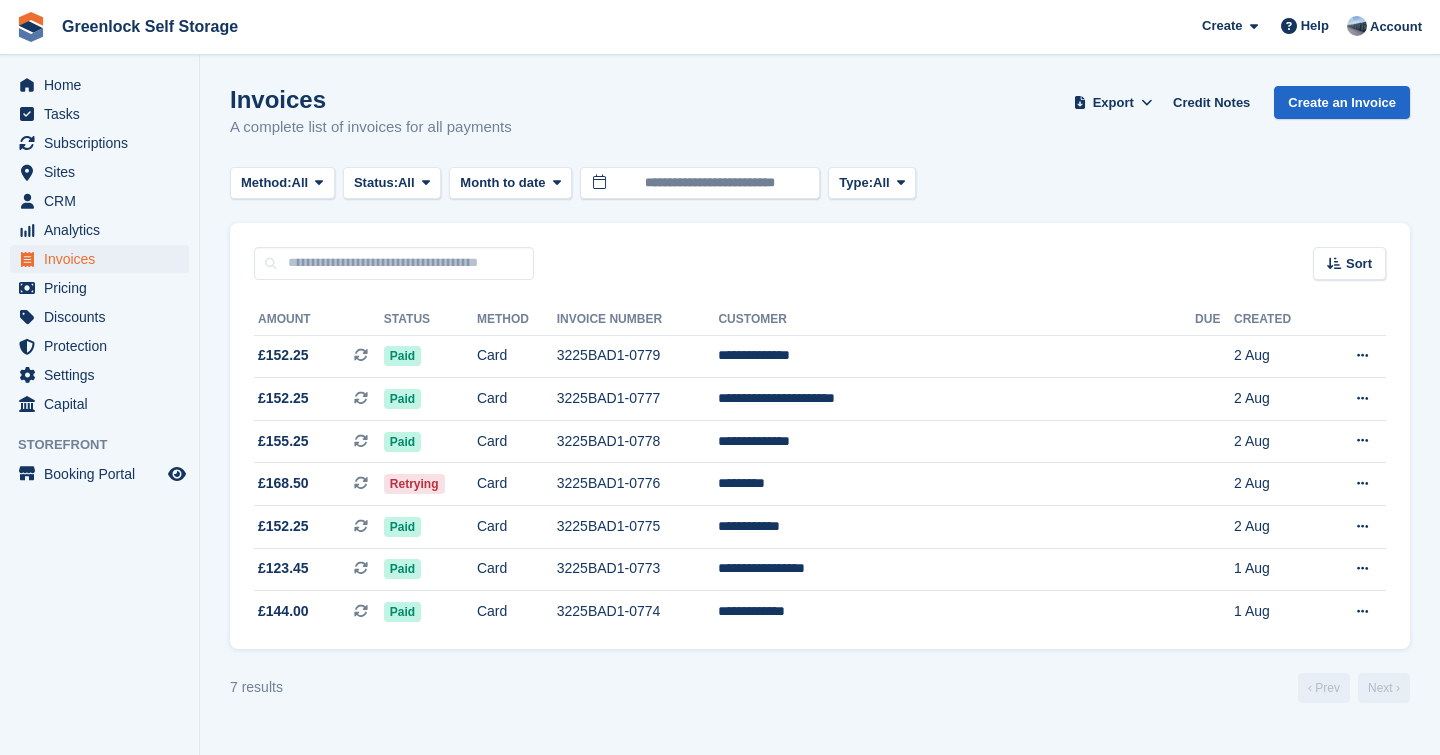 scroll, scrollTop: 0, scrollLeft: 0, axis: both 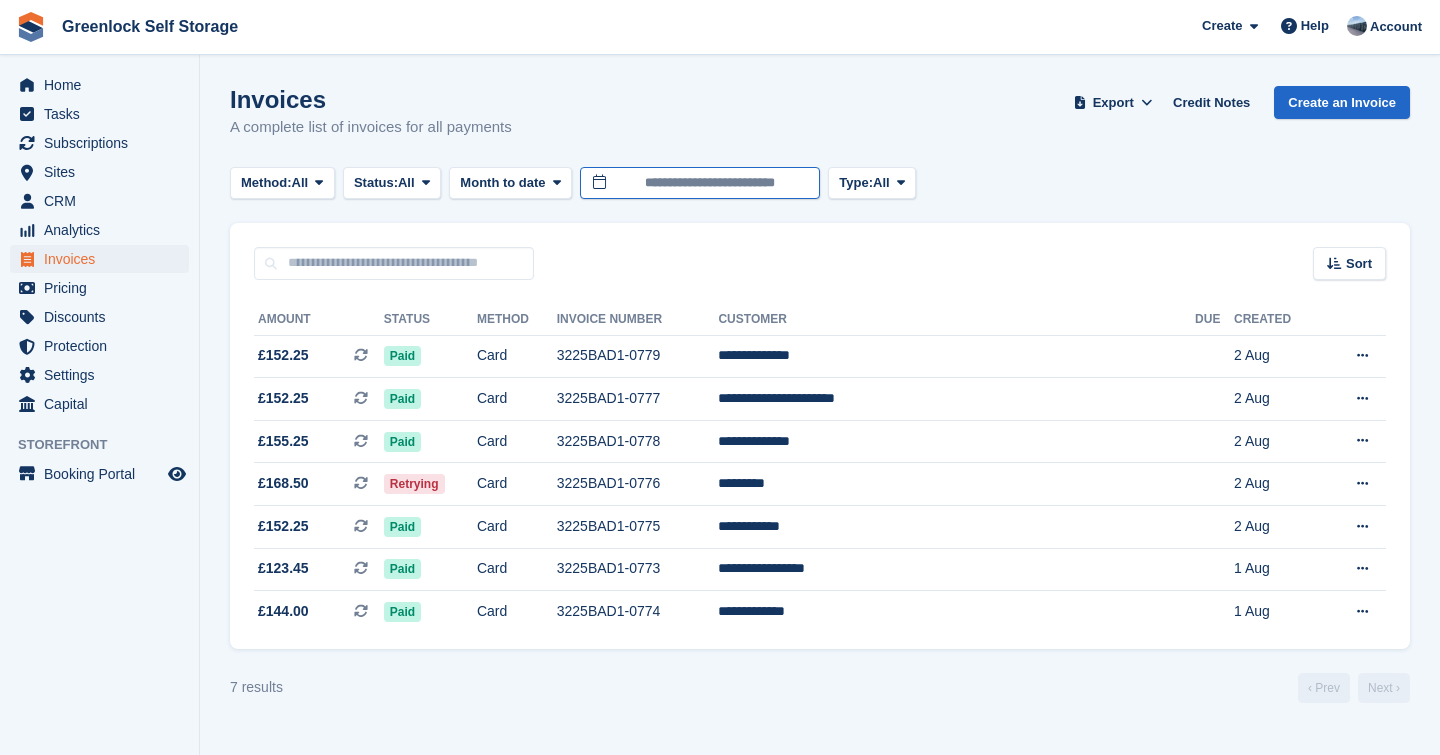 click on "**********" at bounding box center (700, 183) 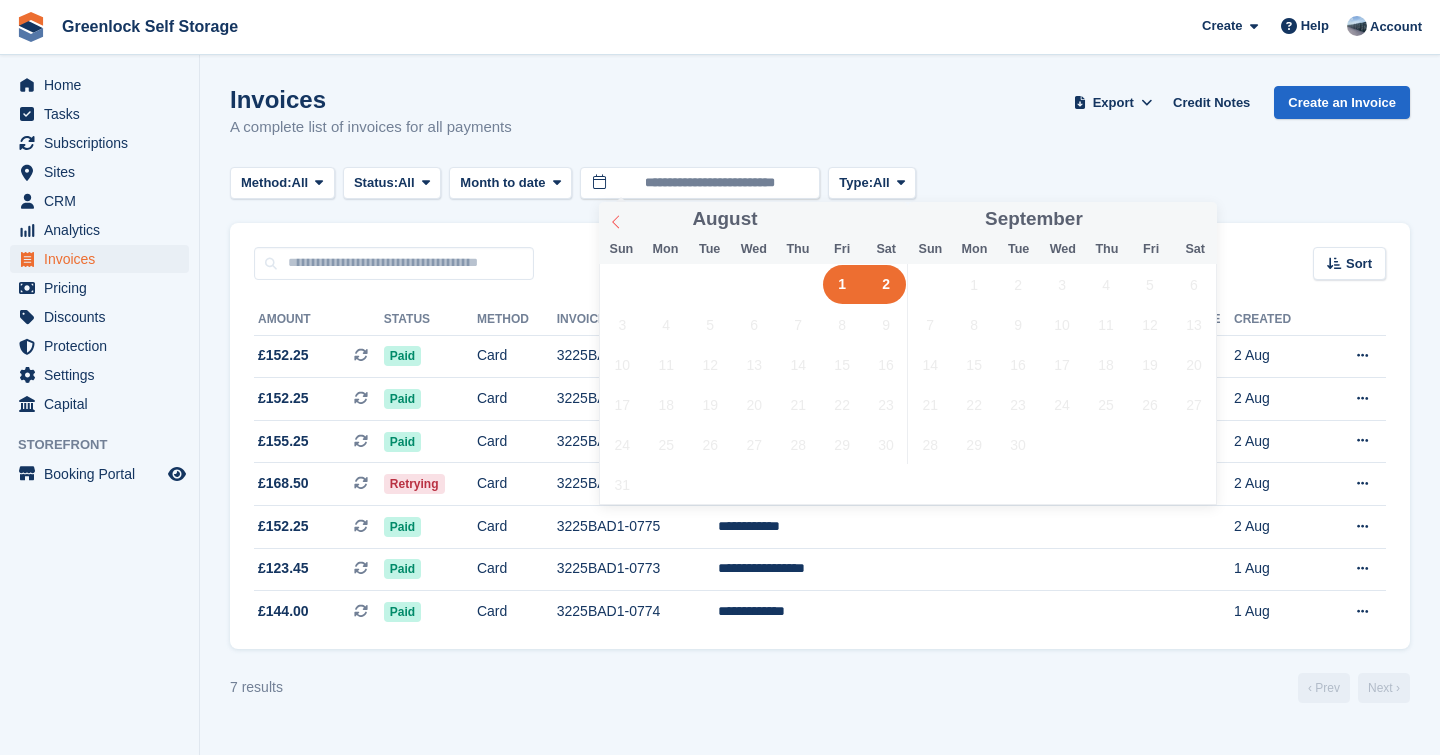 click 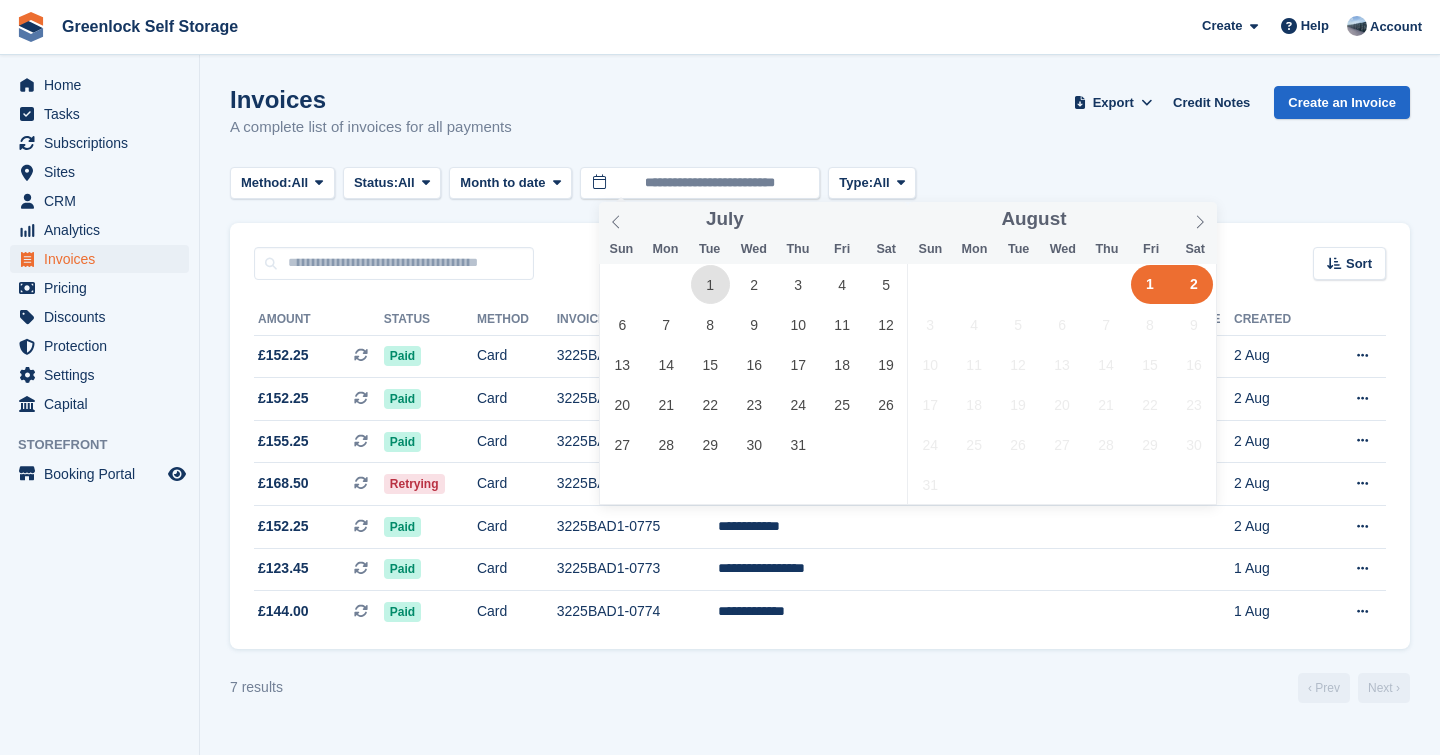 click on "1" at bounding box center (710, 284) 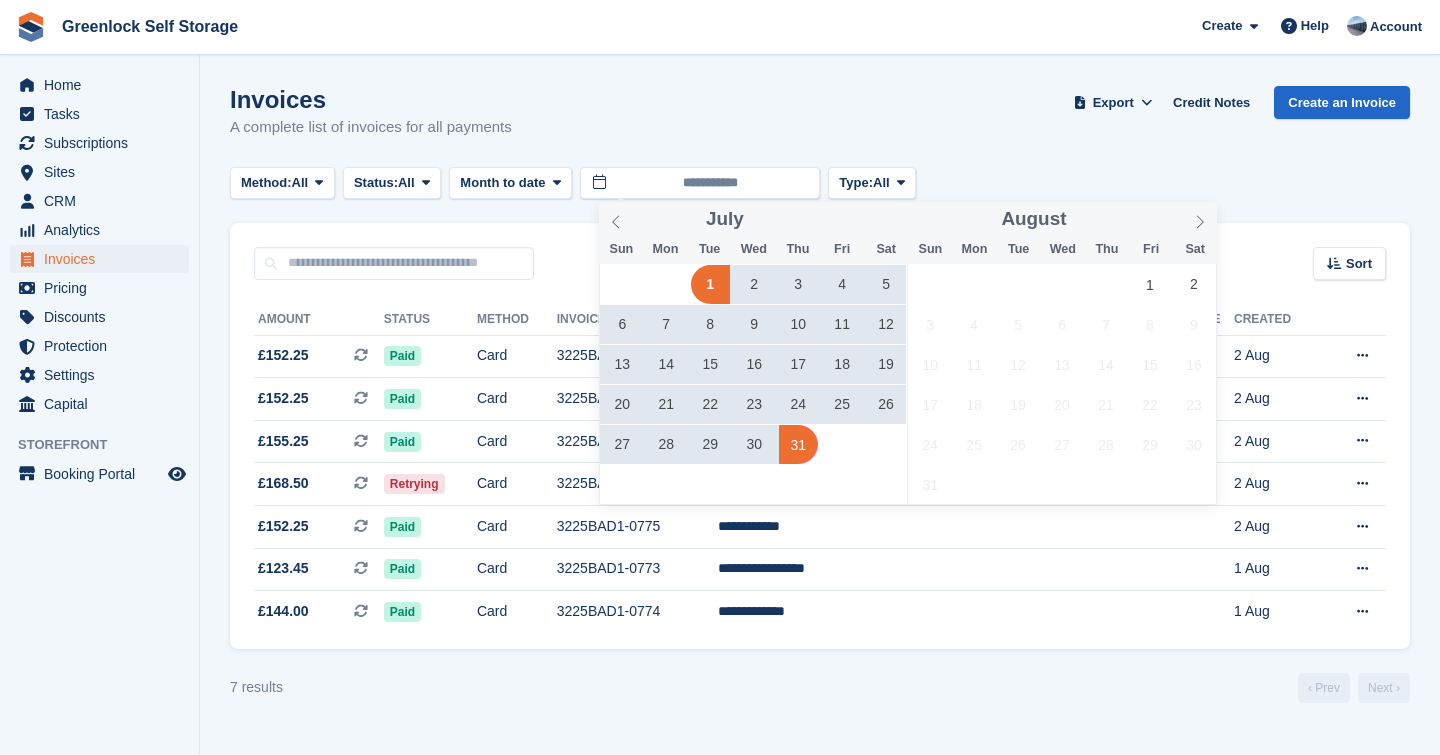 click on "31" at bounding box center (798, 444) 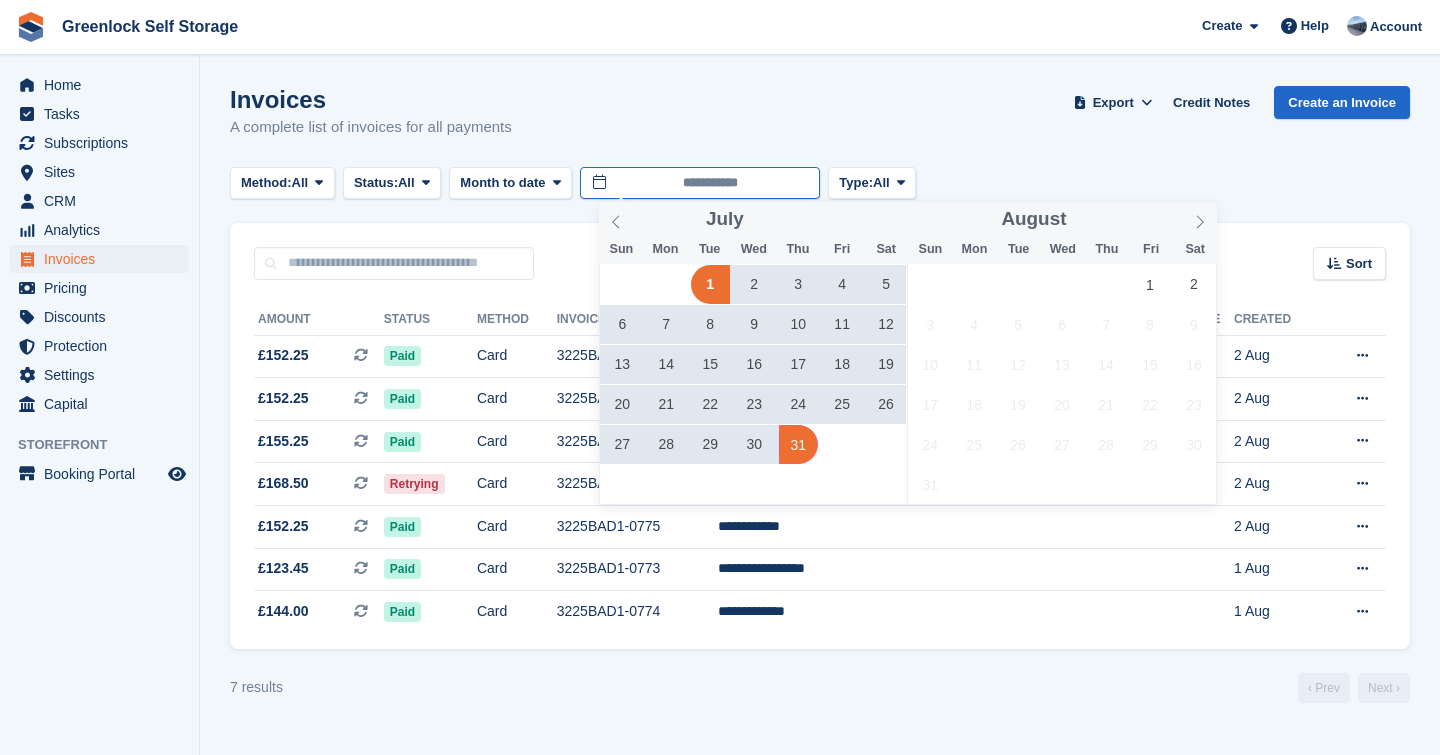 type on "**********" 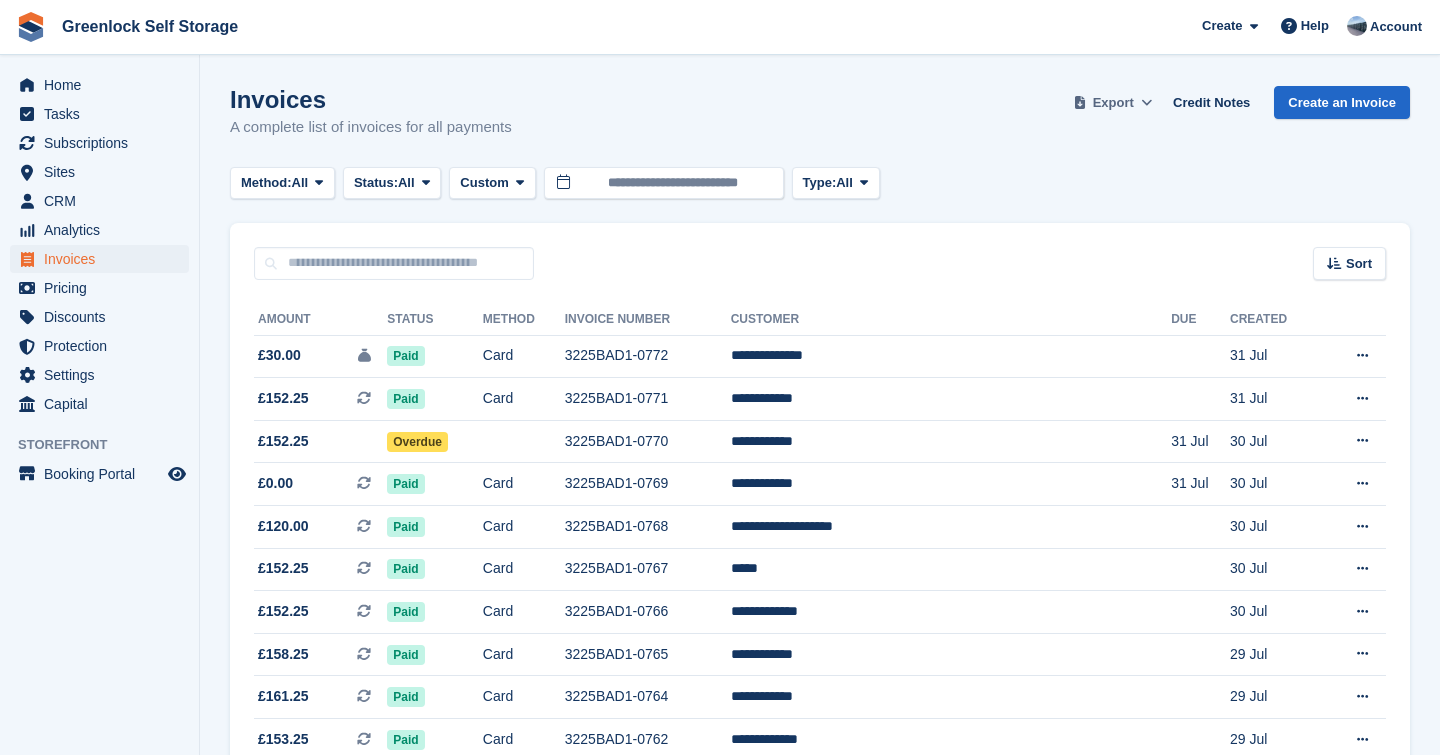 click on "Export" at bounding box center [1113, 103] 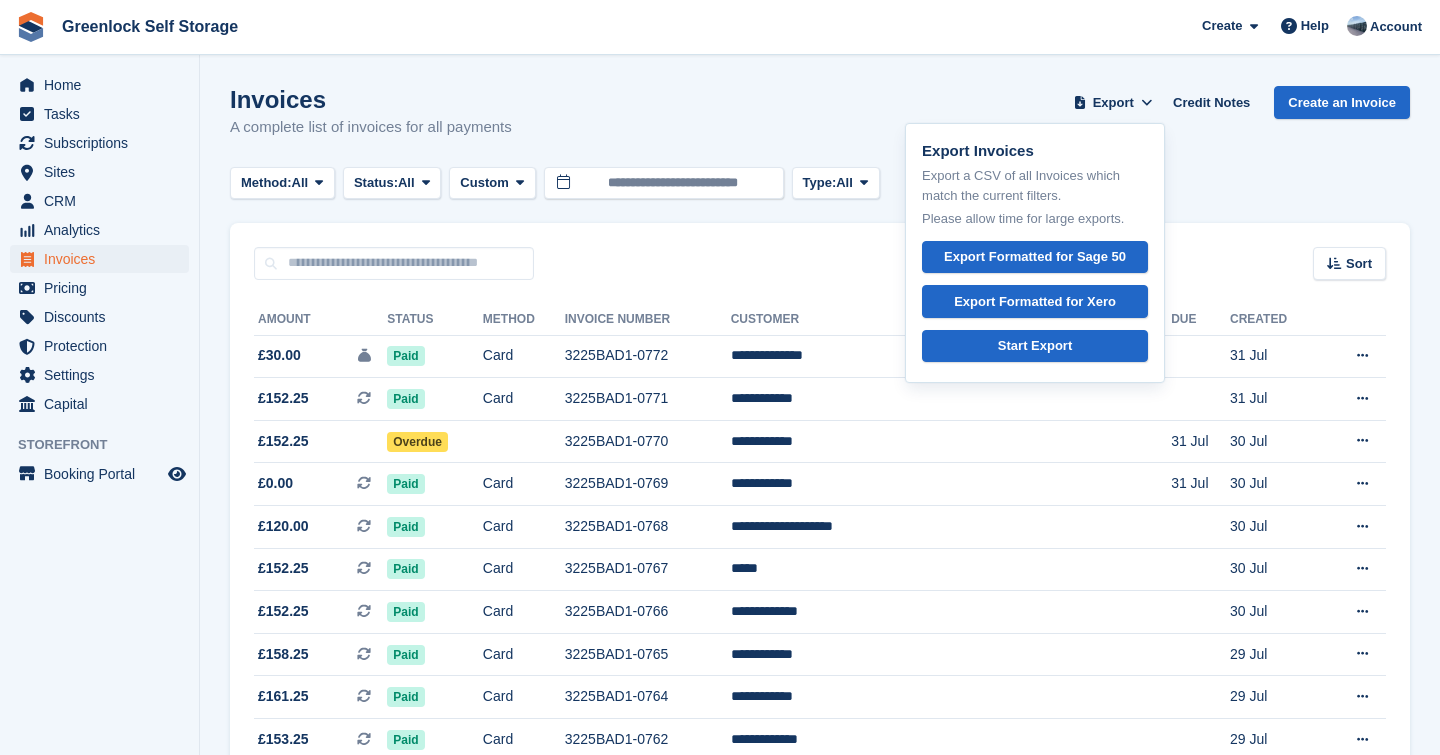 click on "Invoices
A complete list of invoices for all payments
Export
Export Invoices
Export a CSV of all Invoices which match the current filters.
Please allow time for large exports.
Export Formatted for Sage 50
Export Formatted for Xero
Start Export
Credit Notes
Create an Invoice" at bounding box center (820, 124) 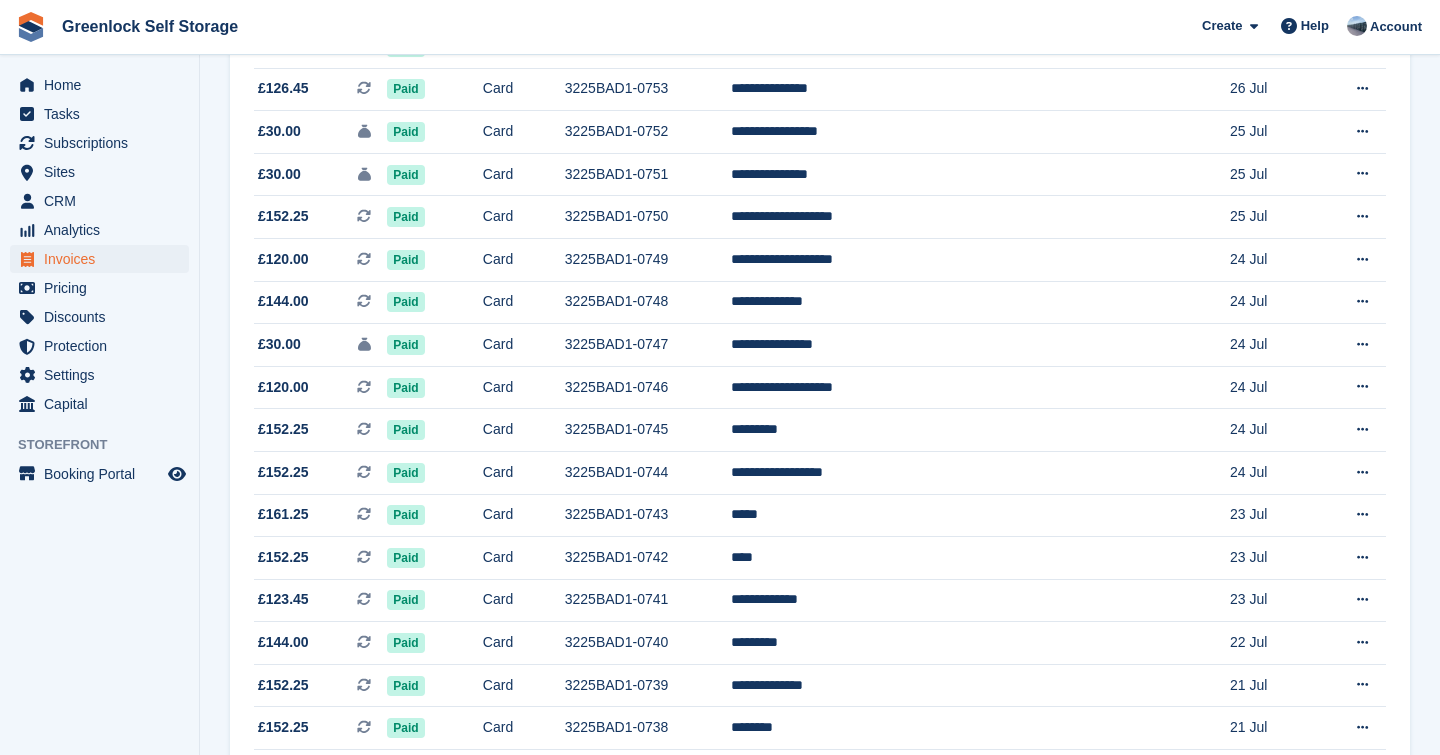 scroll, scrollTop: 1859, scrollLeft: 0, axis: vertical 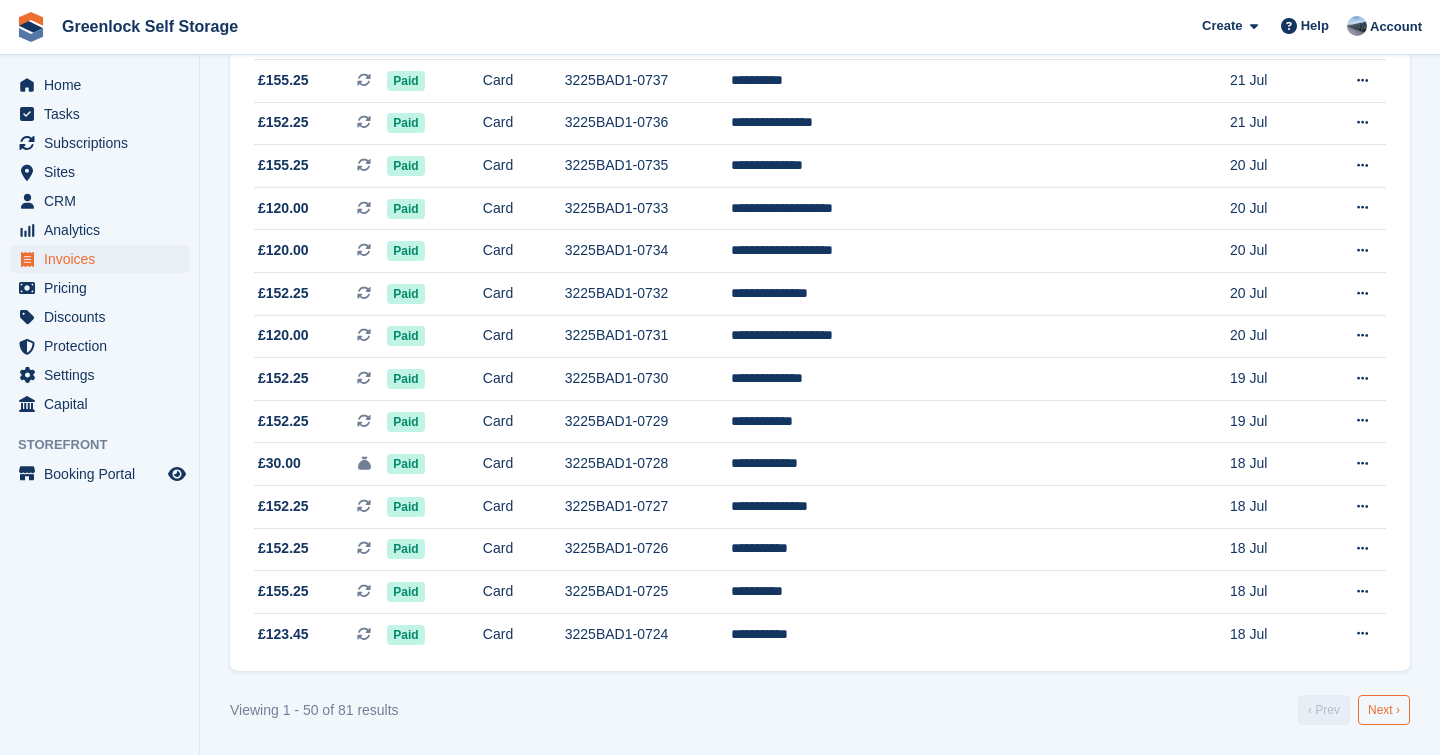 click on "Next ›" at bounding box center (1384, 710) 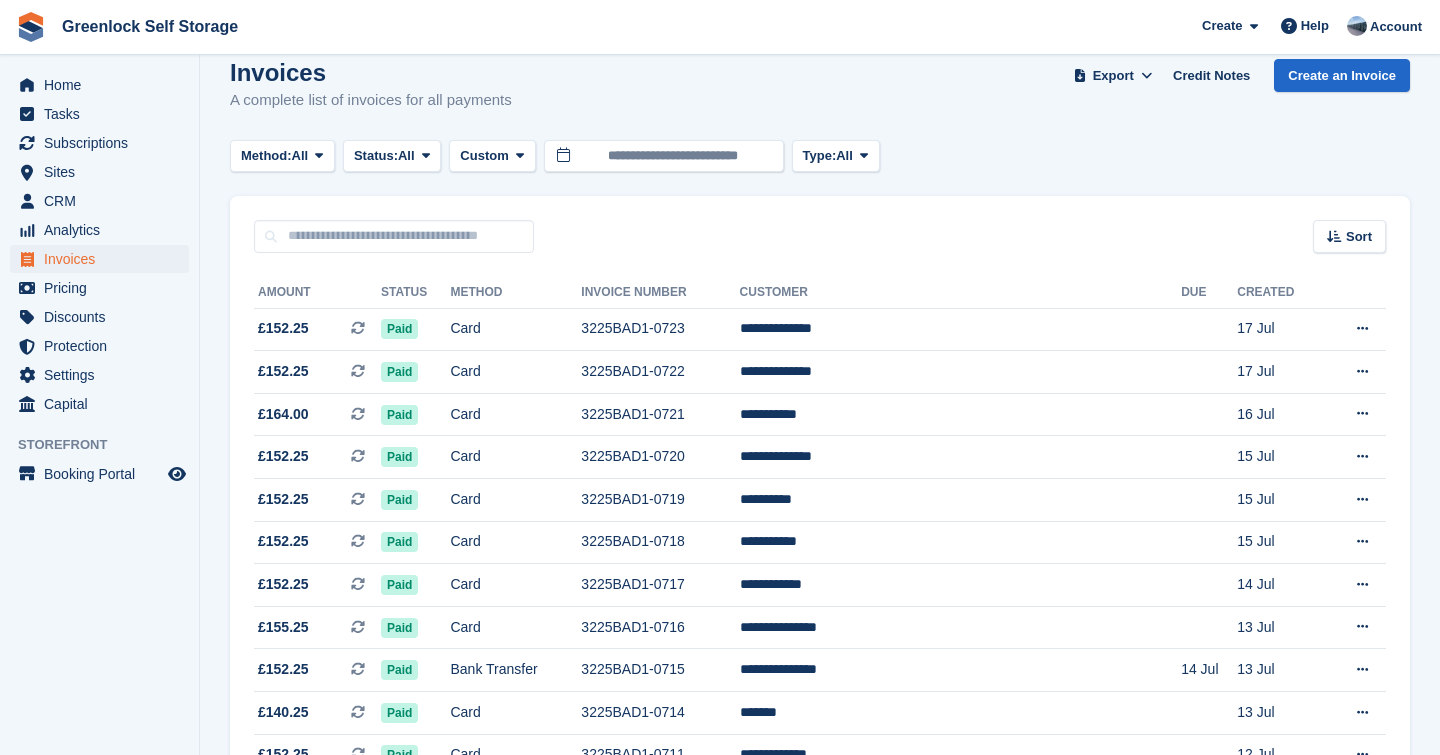 scroll, scrollTop: 0, scrollLeft: 0, axis: both 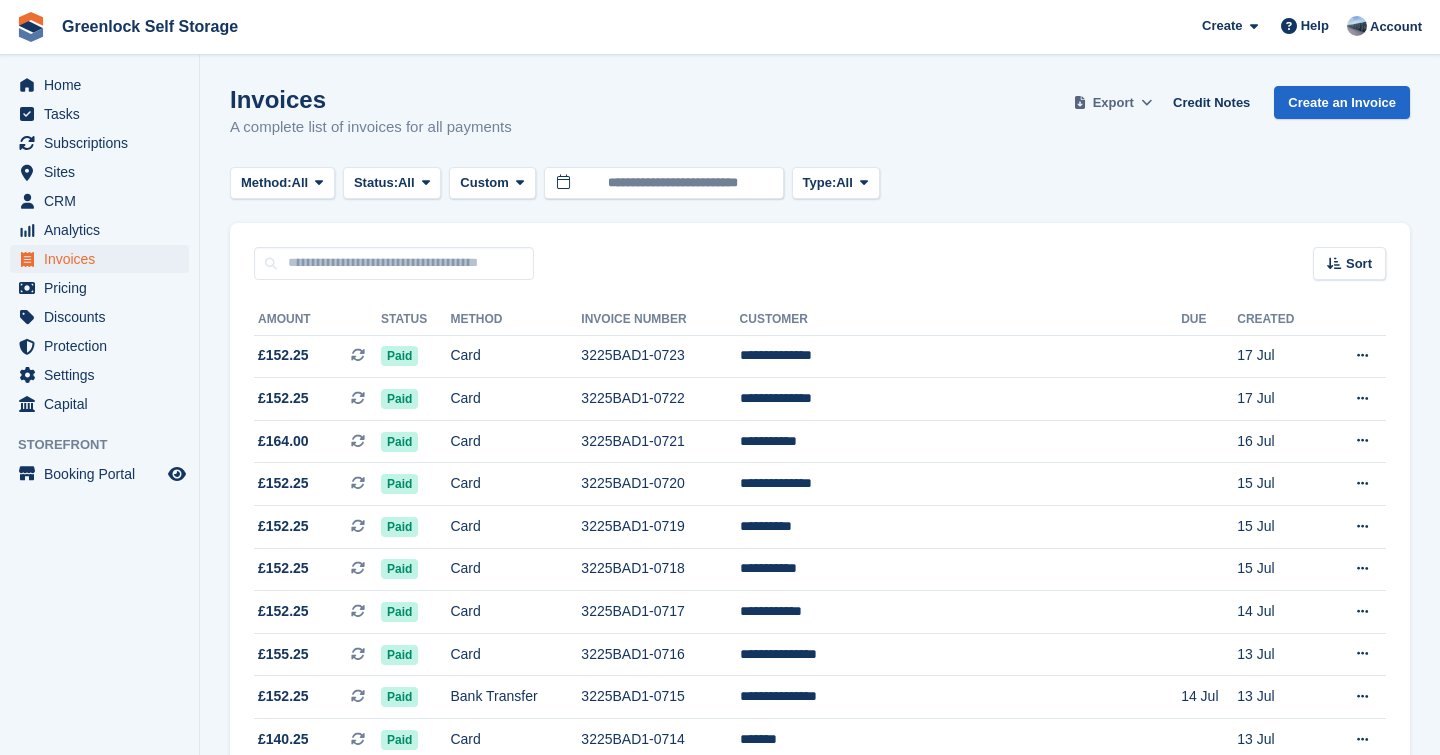 click on "Export" at bounding box center (1113, 102) 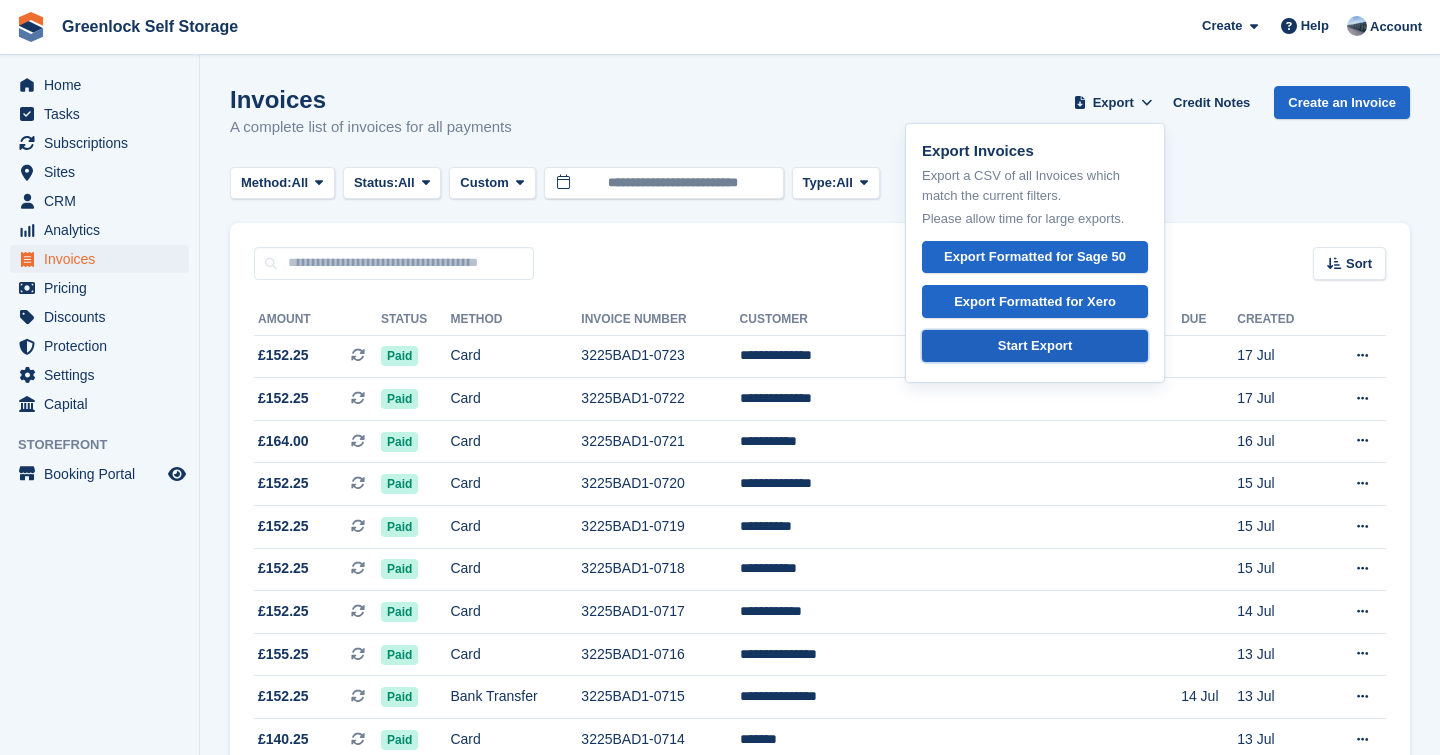 click on "Start Export" at bounding box center [1035, 346] 